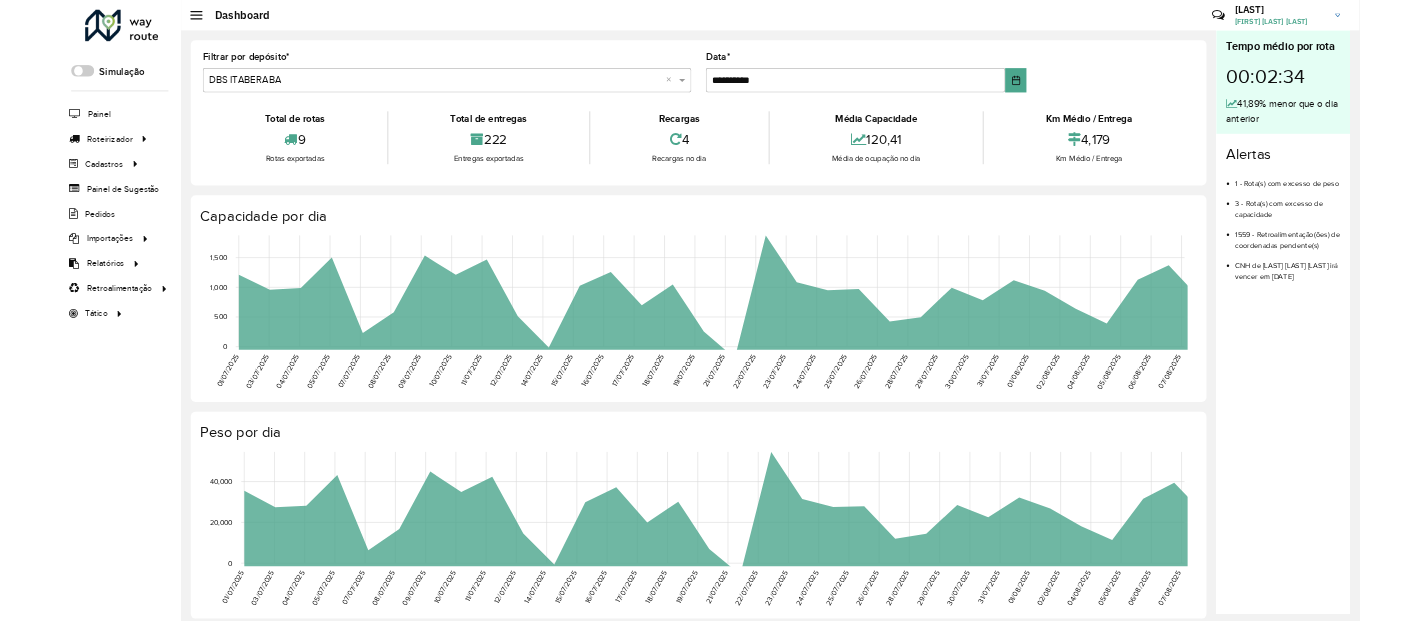 scroll, scrollTop: 0, scrollLeft: 0, axis: both 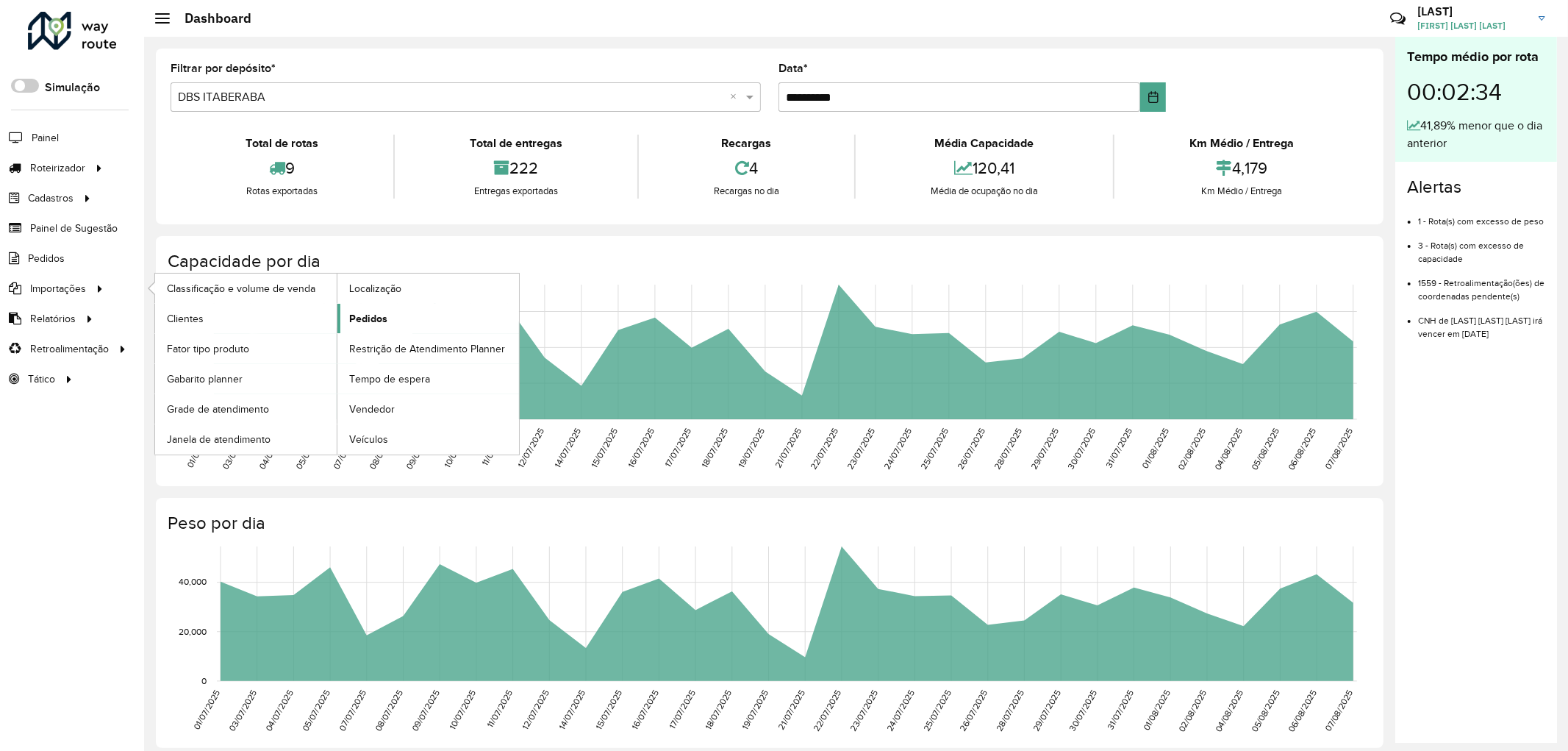 click on "Pedidos" 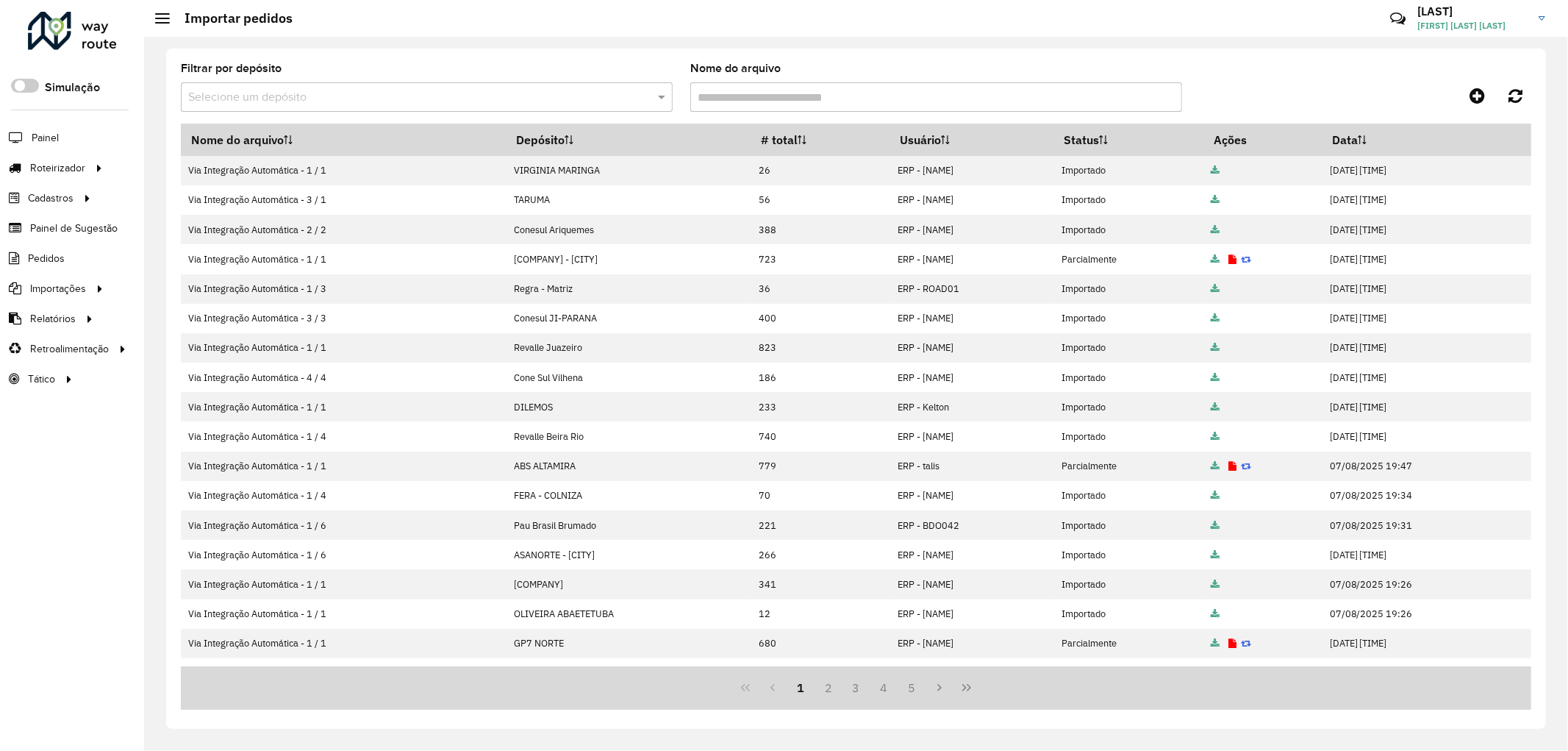 click at bounding box center [412, 98] 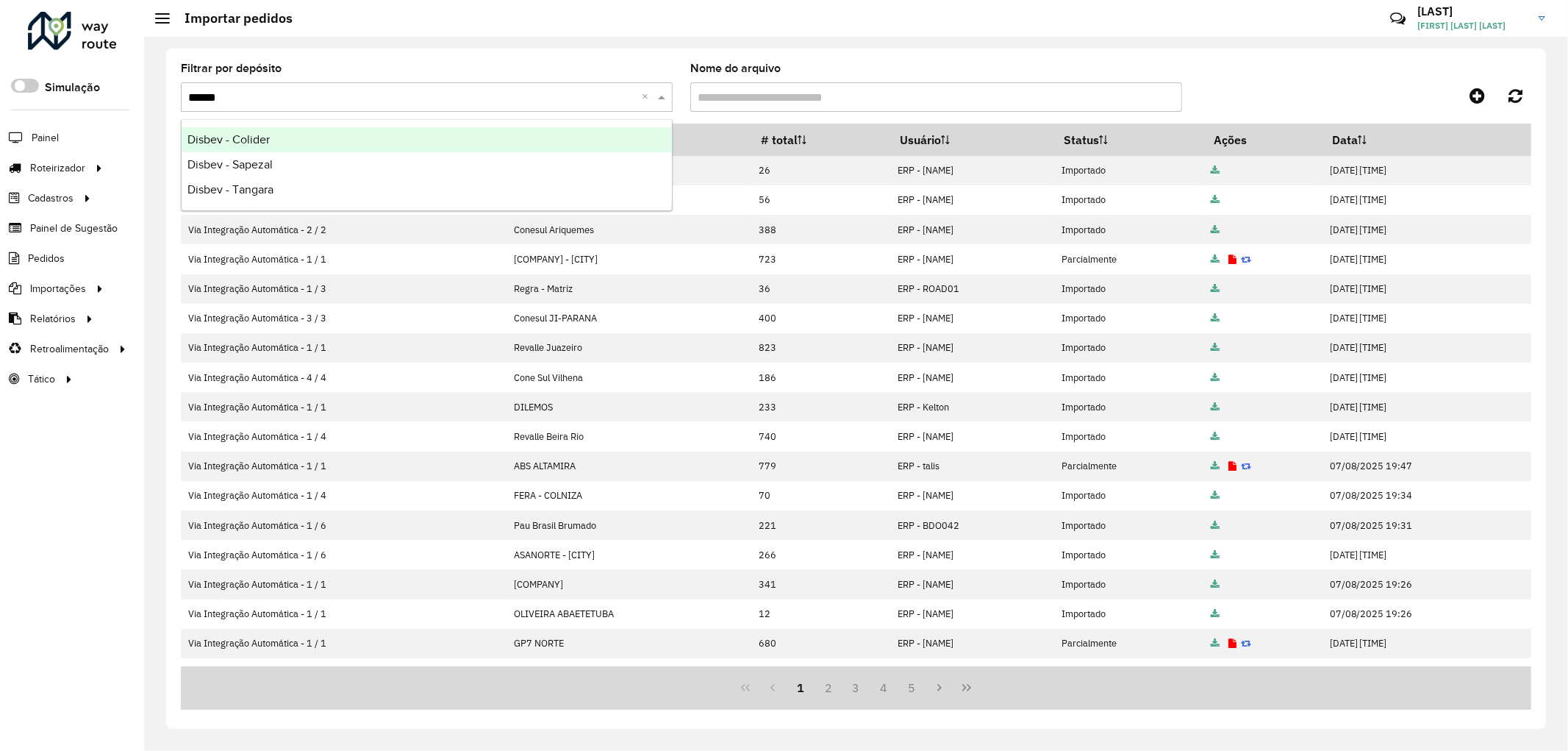 type on "******" 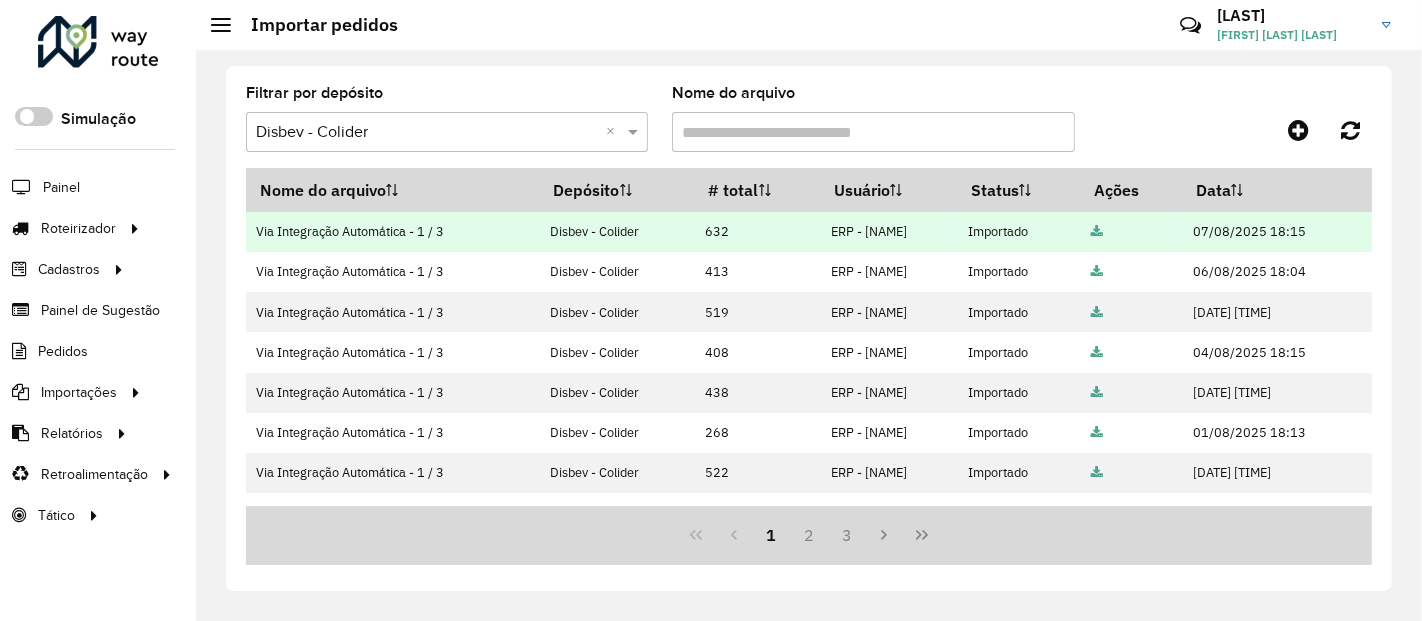 click at bounding box center (1097, 232) 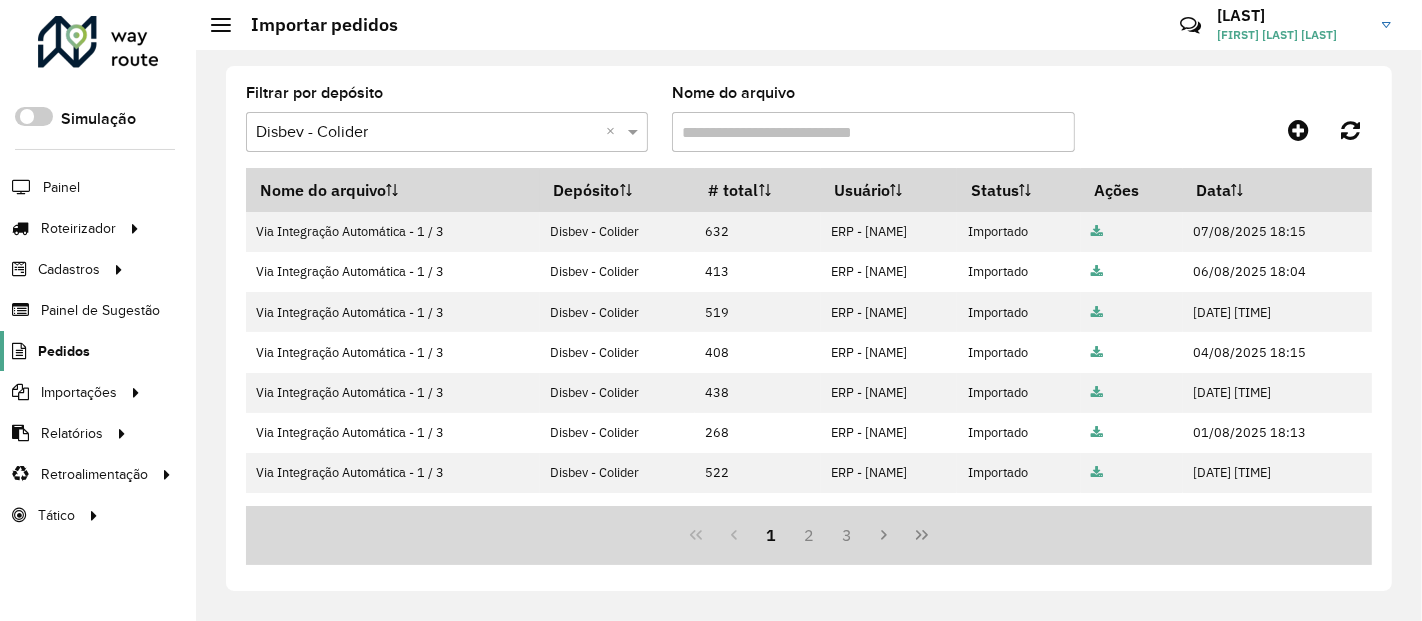 click on "Pedidos" 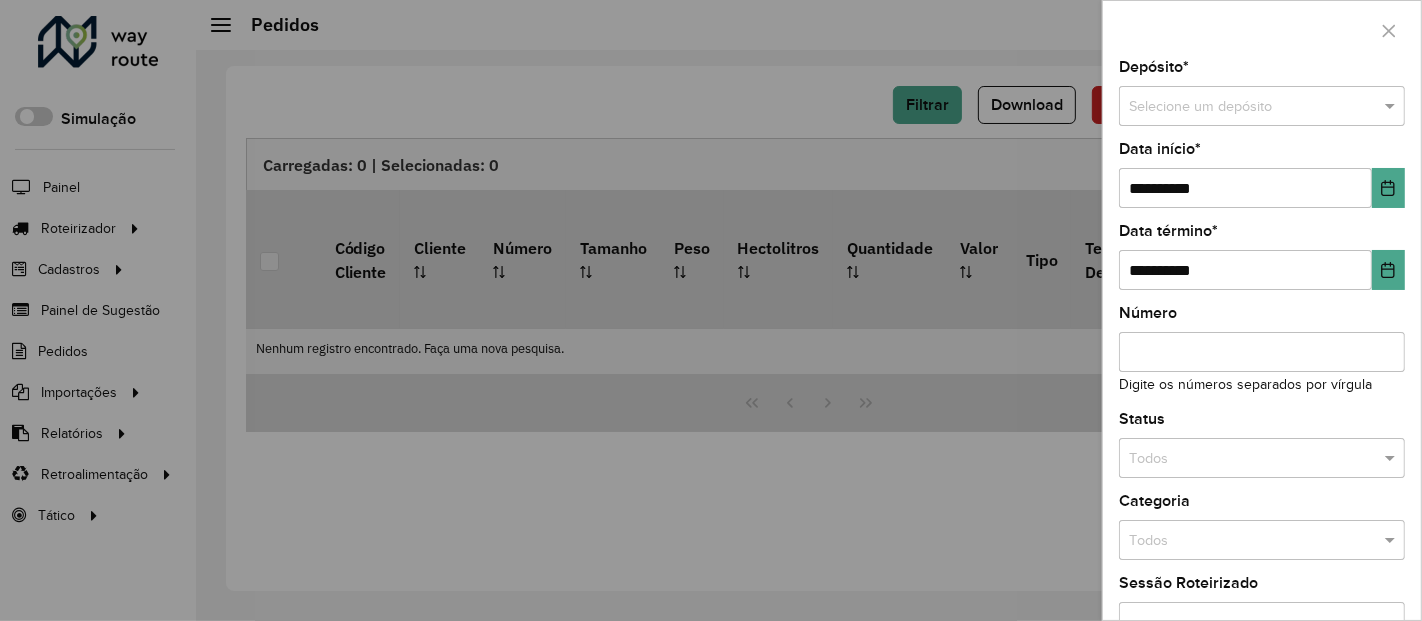 click at bounding box center [1242, 107] 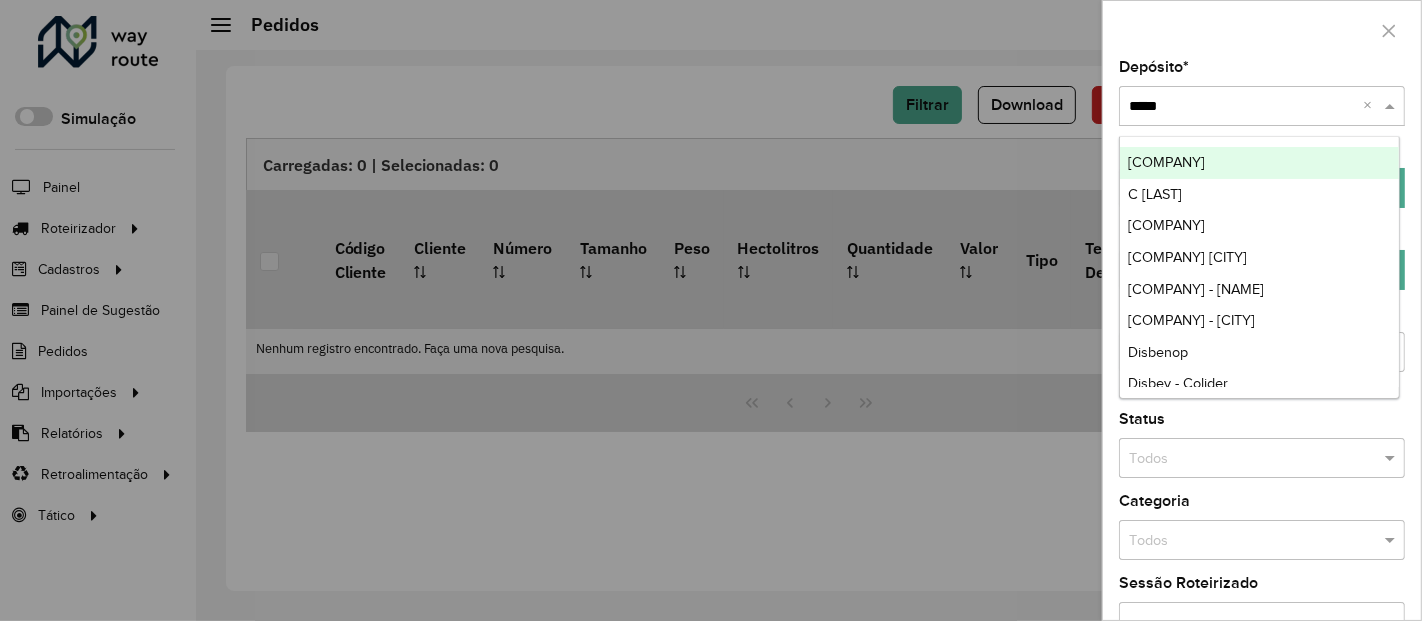 type on "******" 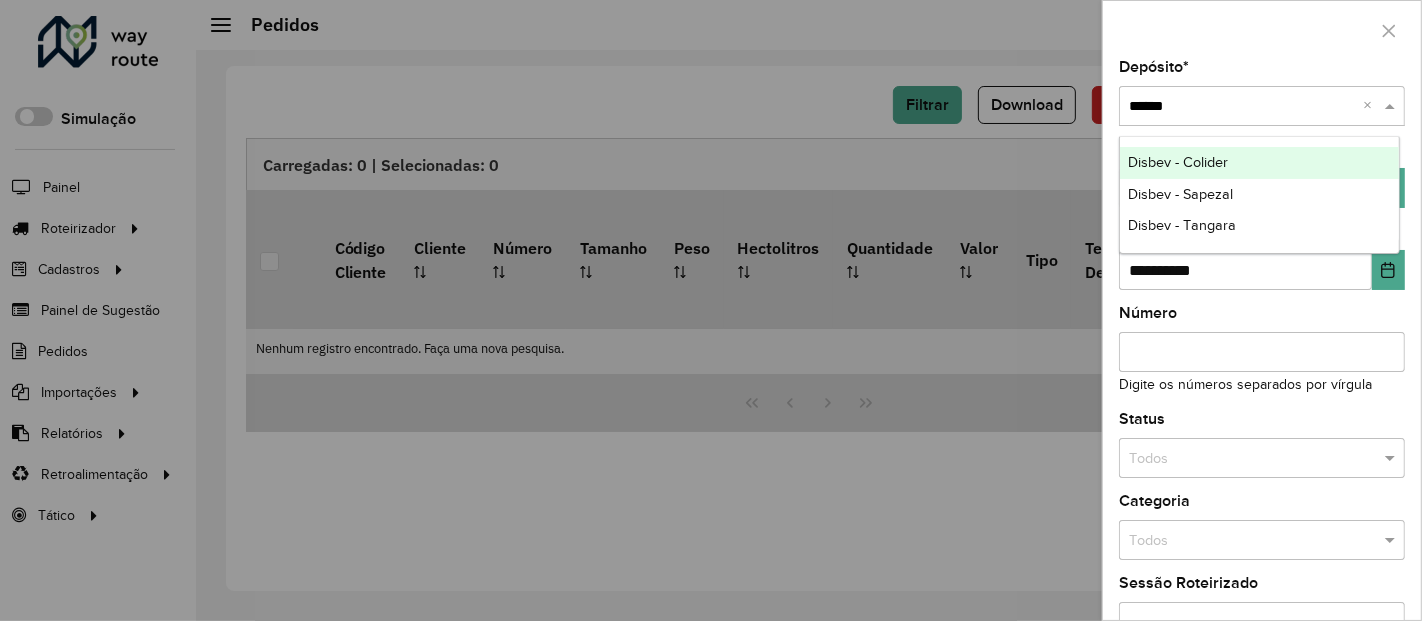 click on "Disbev - Colider" at bounding box center (1178, 162) 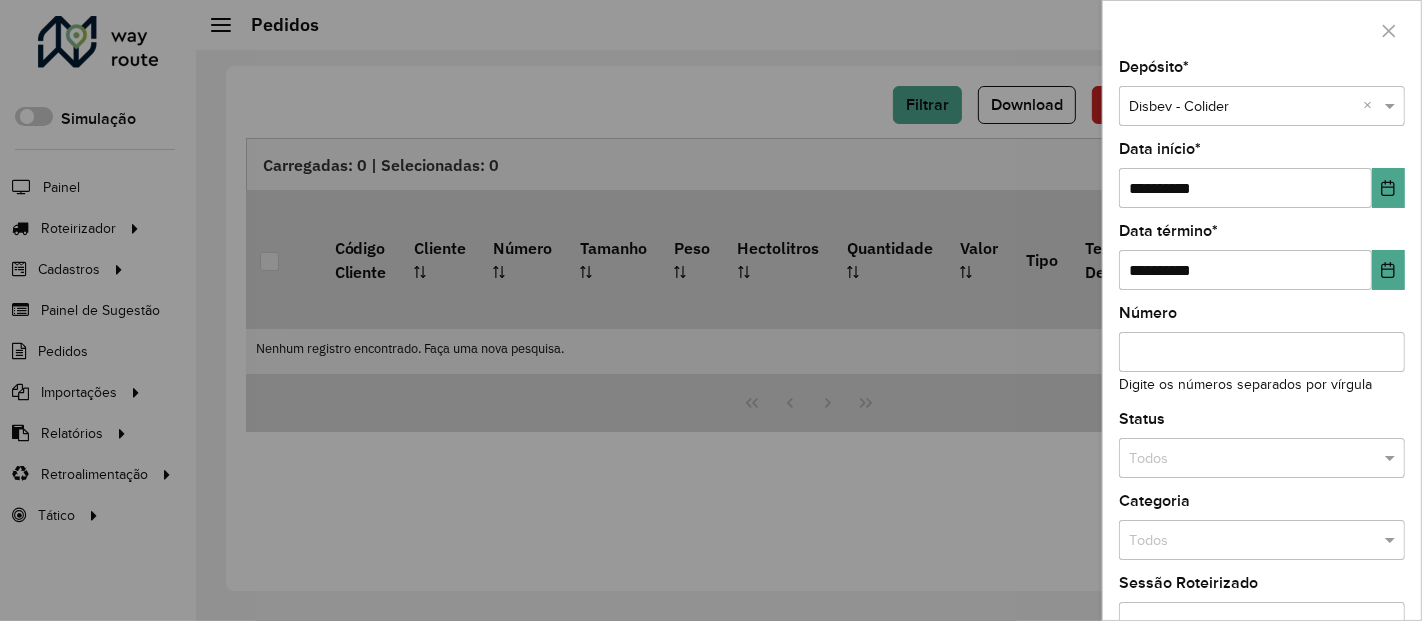 scroll, scrollTop: 218, scrollLeft: 0, axis: vertical 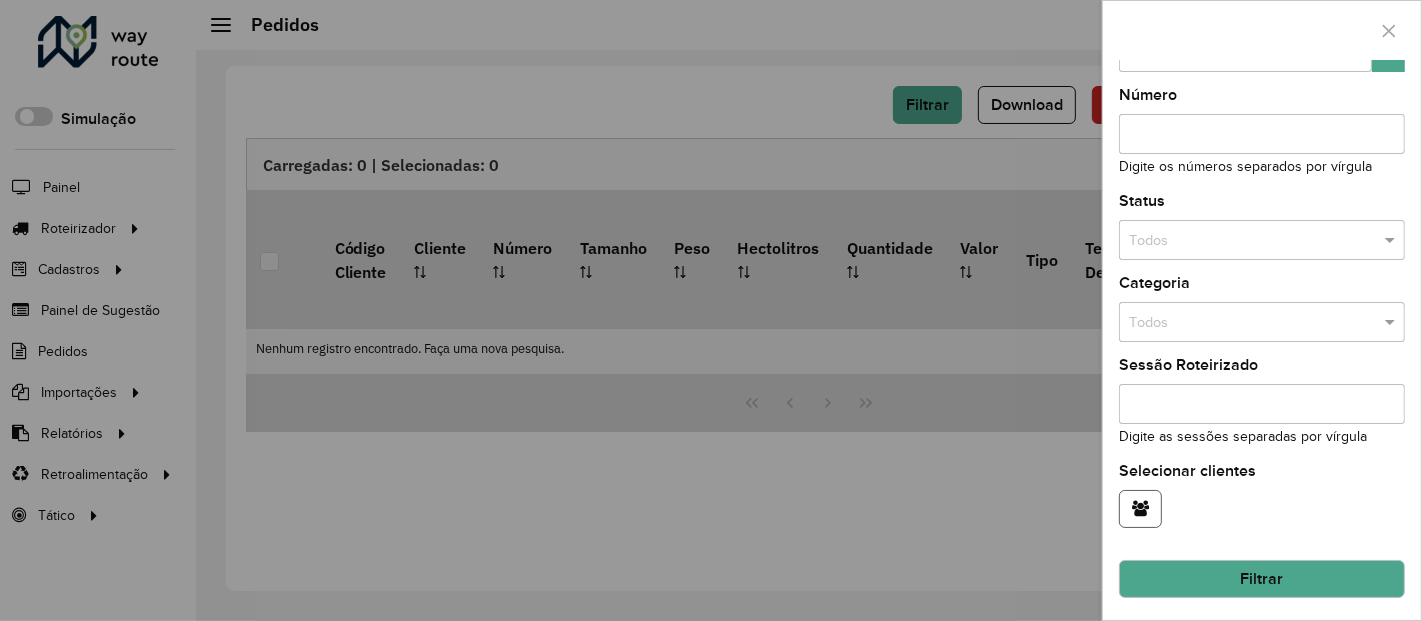 click 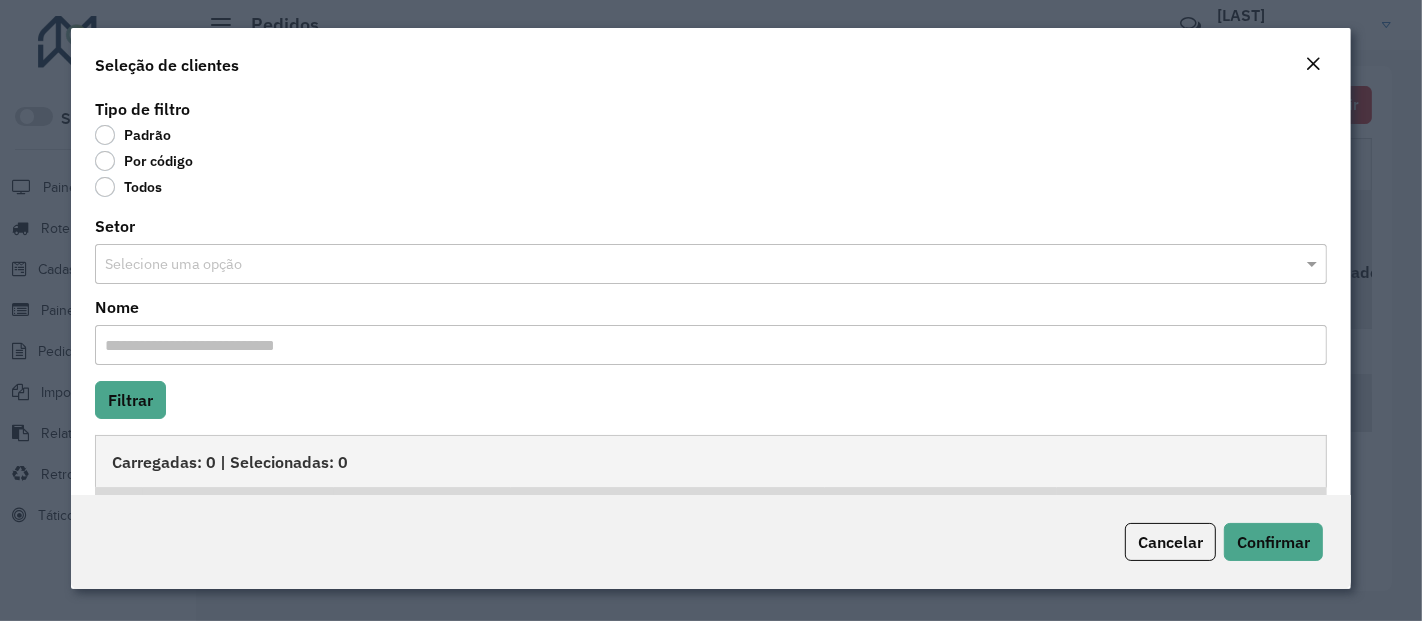 click on "Por código" 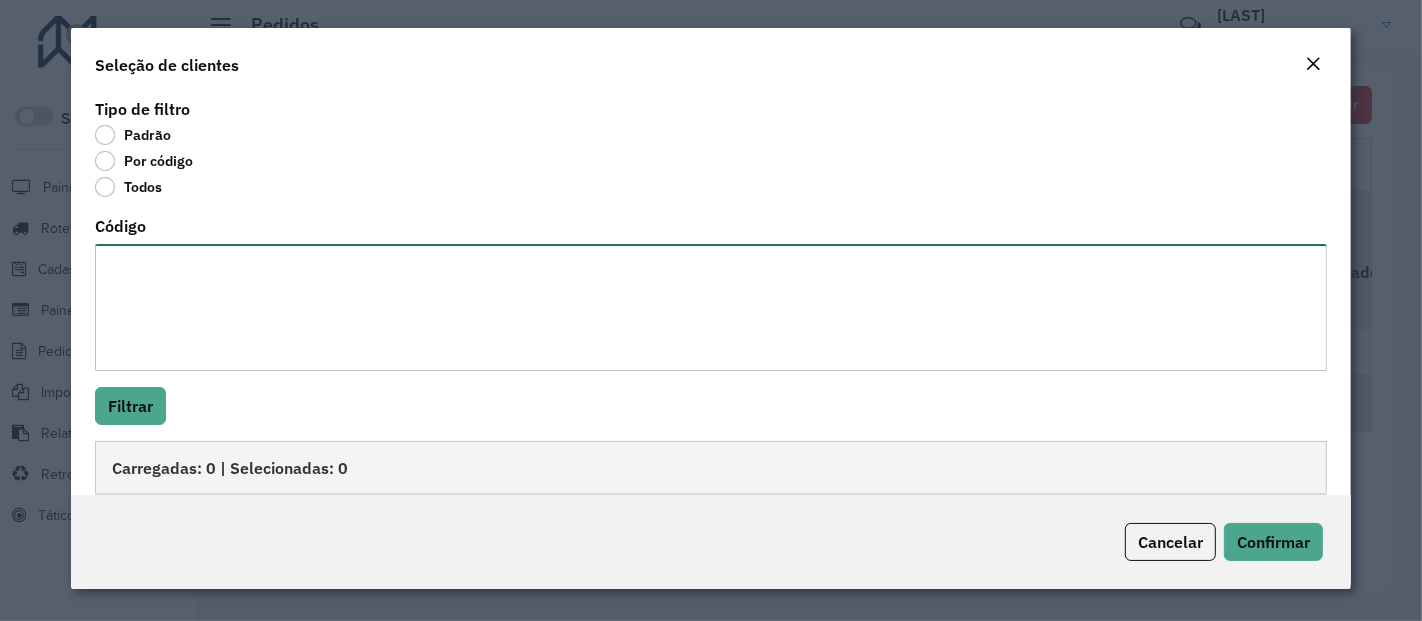 click on "Código" at bounding box center (711, 307) 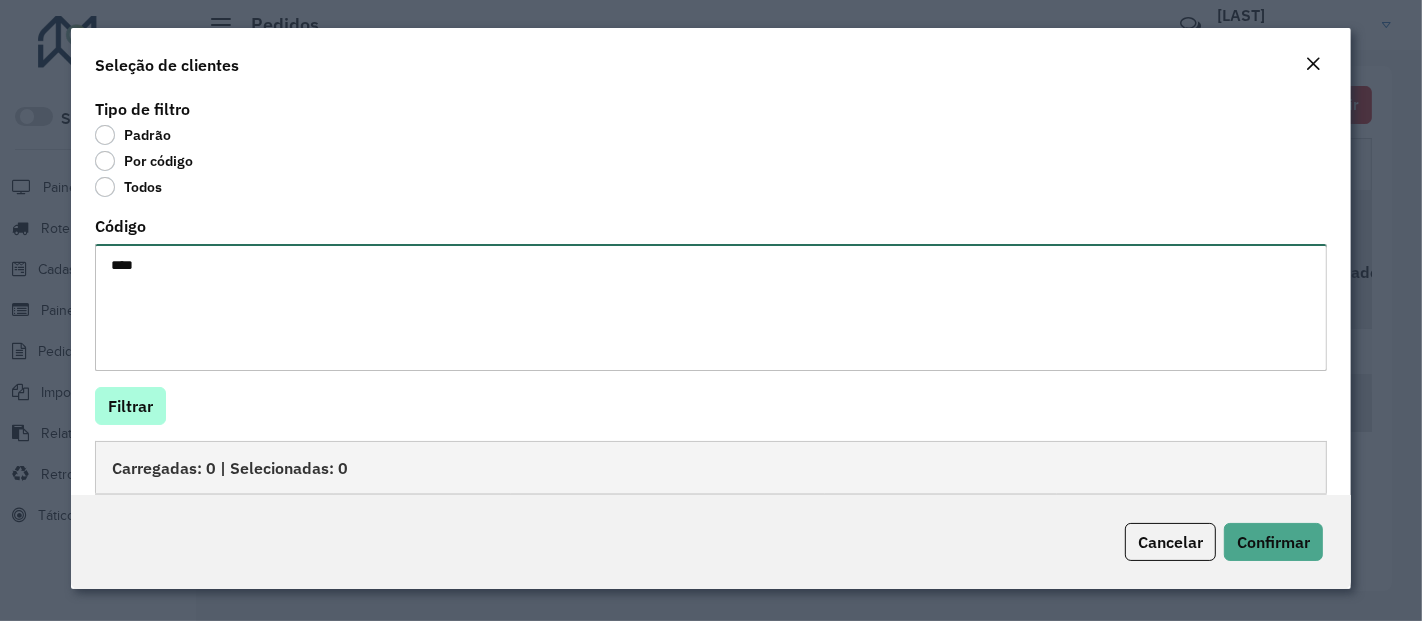 type on "****" 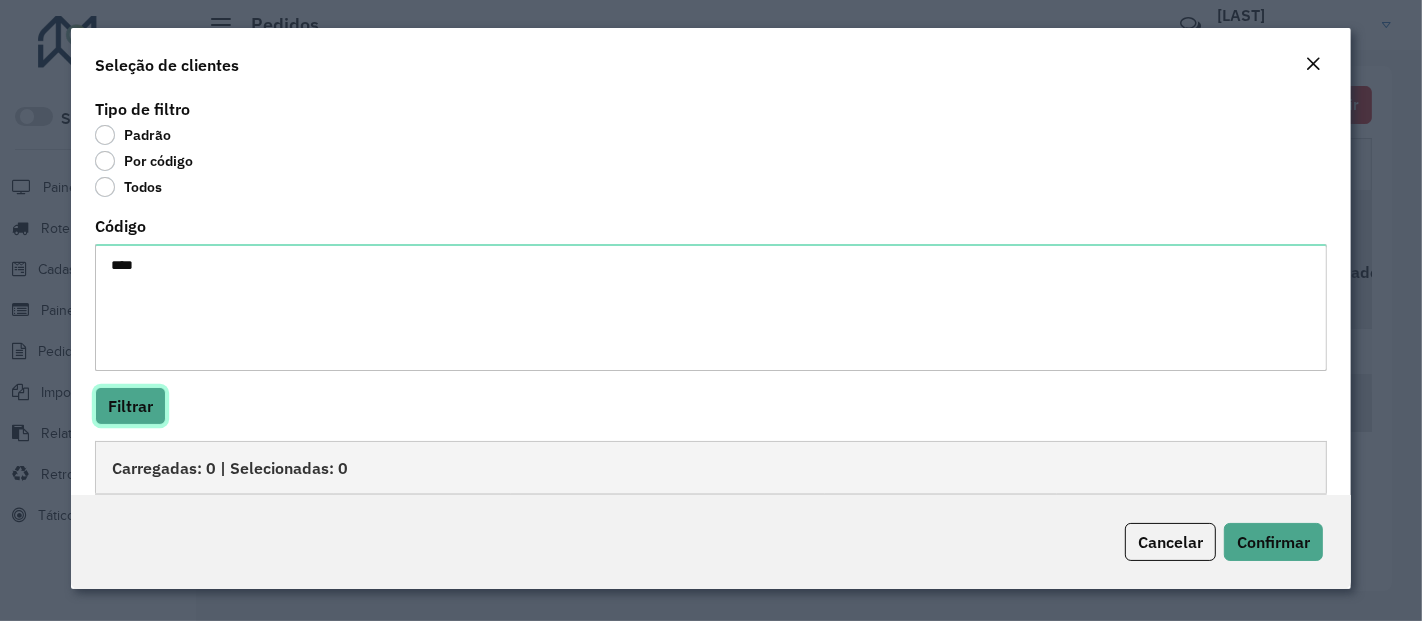 click on "Filtrar" 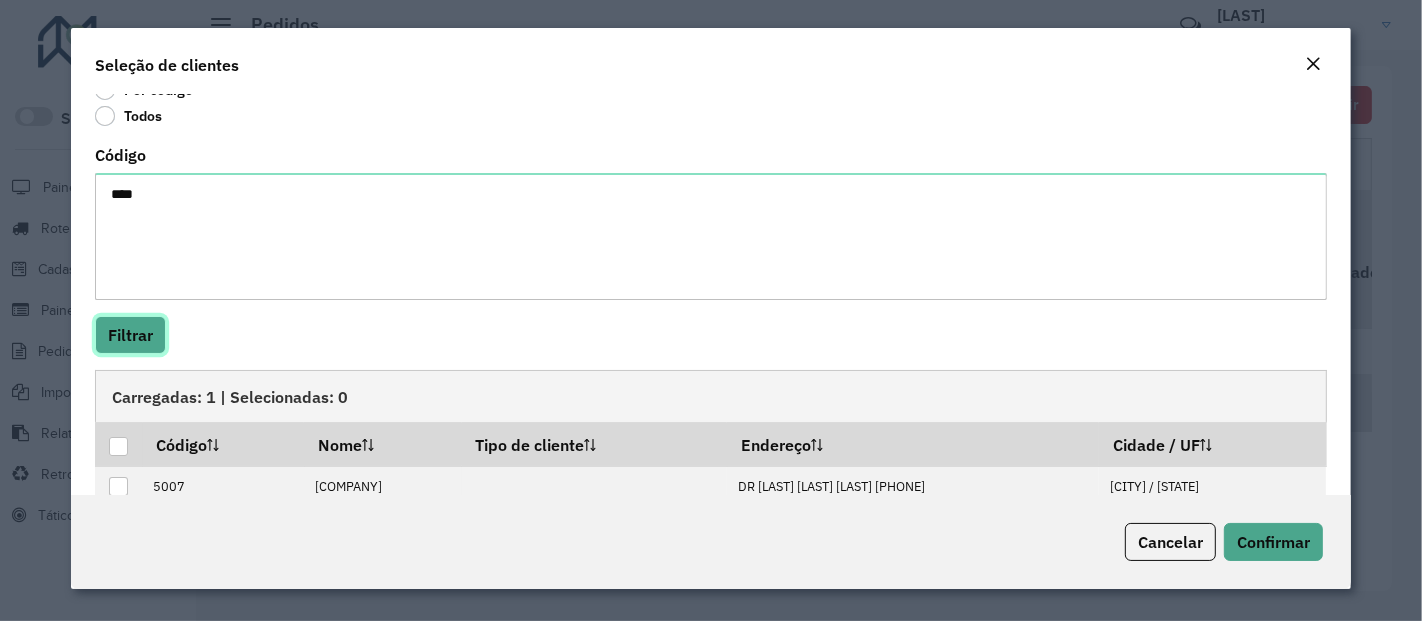 scroll, scrollTop: 105, scrollLeft: 0, axis: vertical 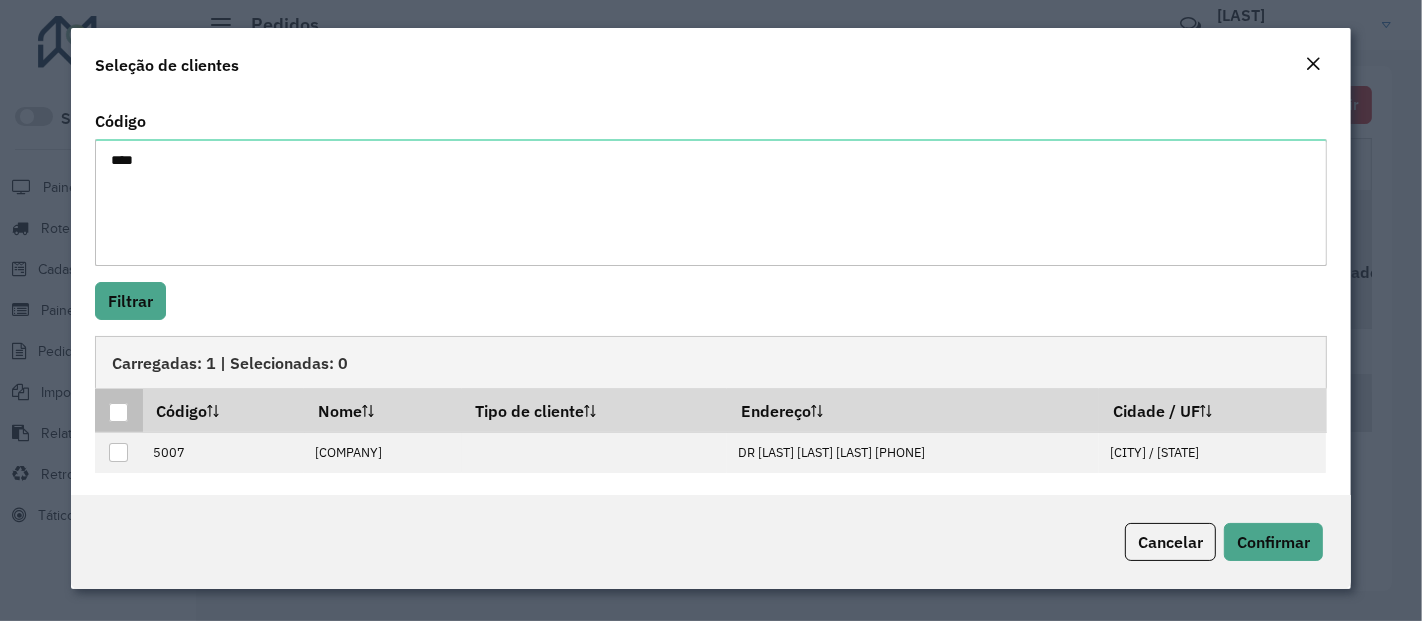 click at bounding box center [118, 412] 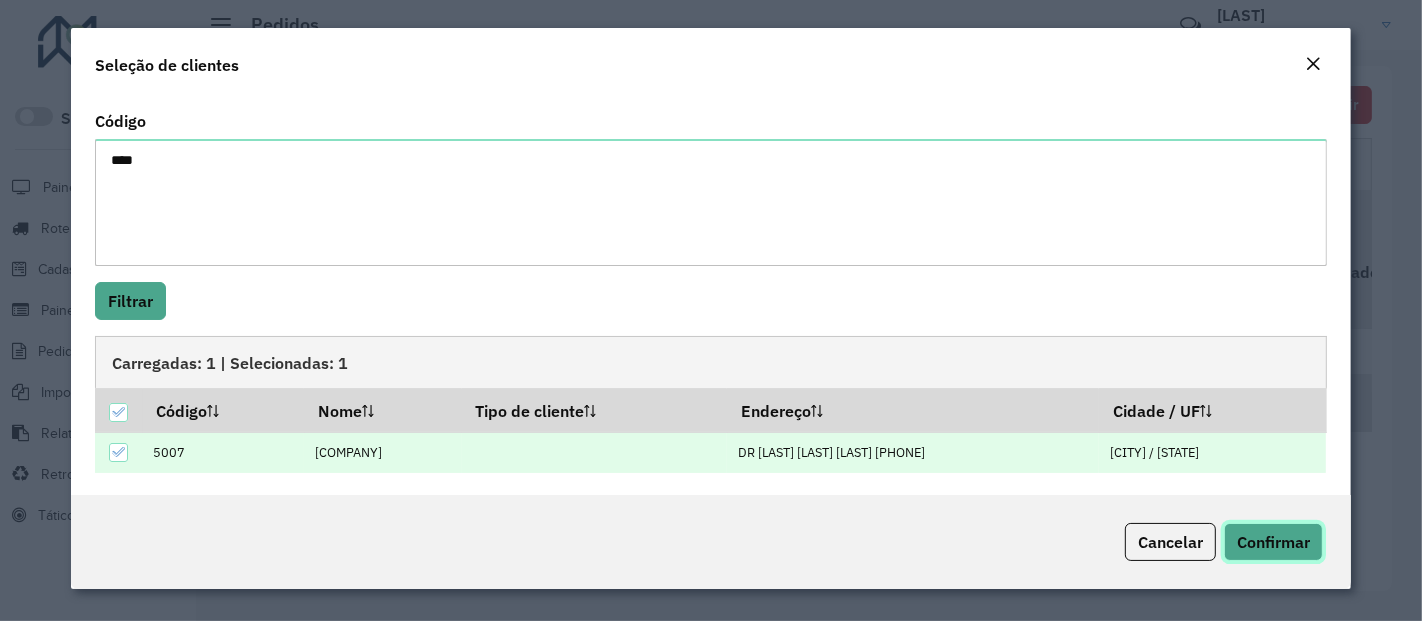 click on "Confirmar" 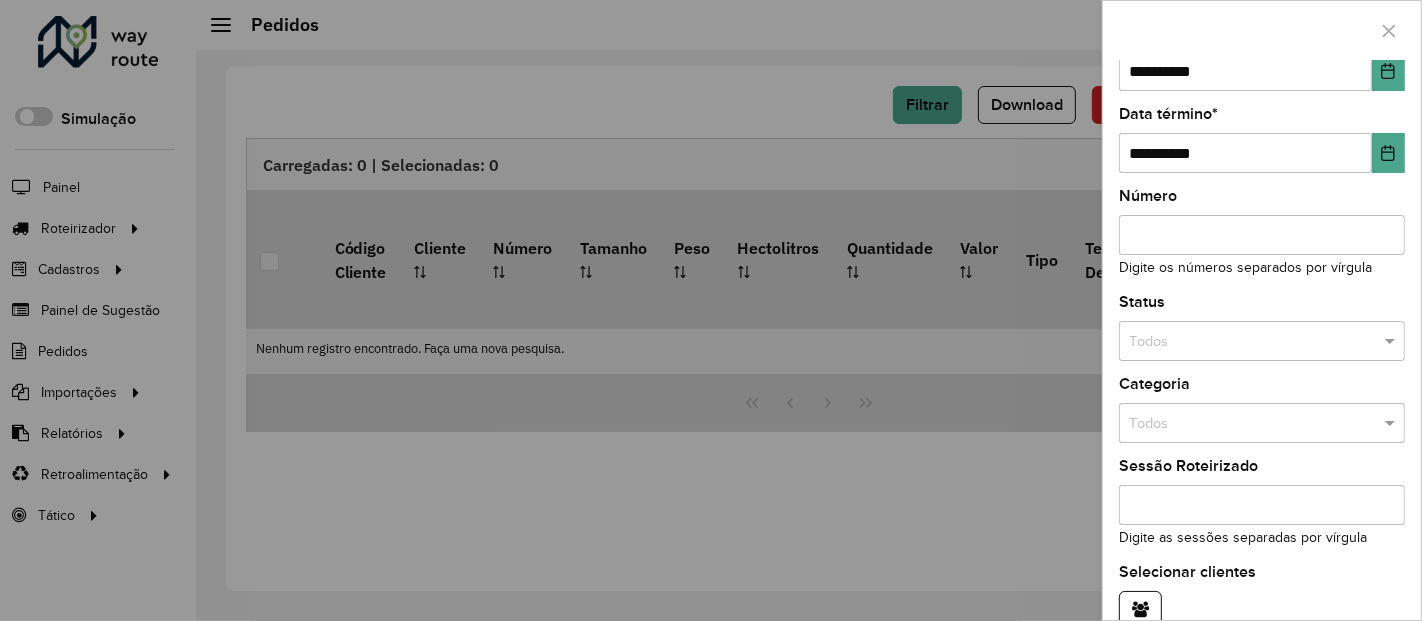 scroll, scrollTop: 218, scrollLeft: 0, axis: vertical 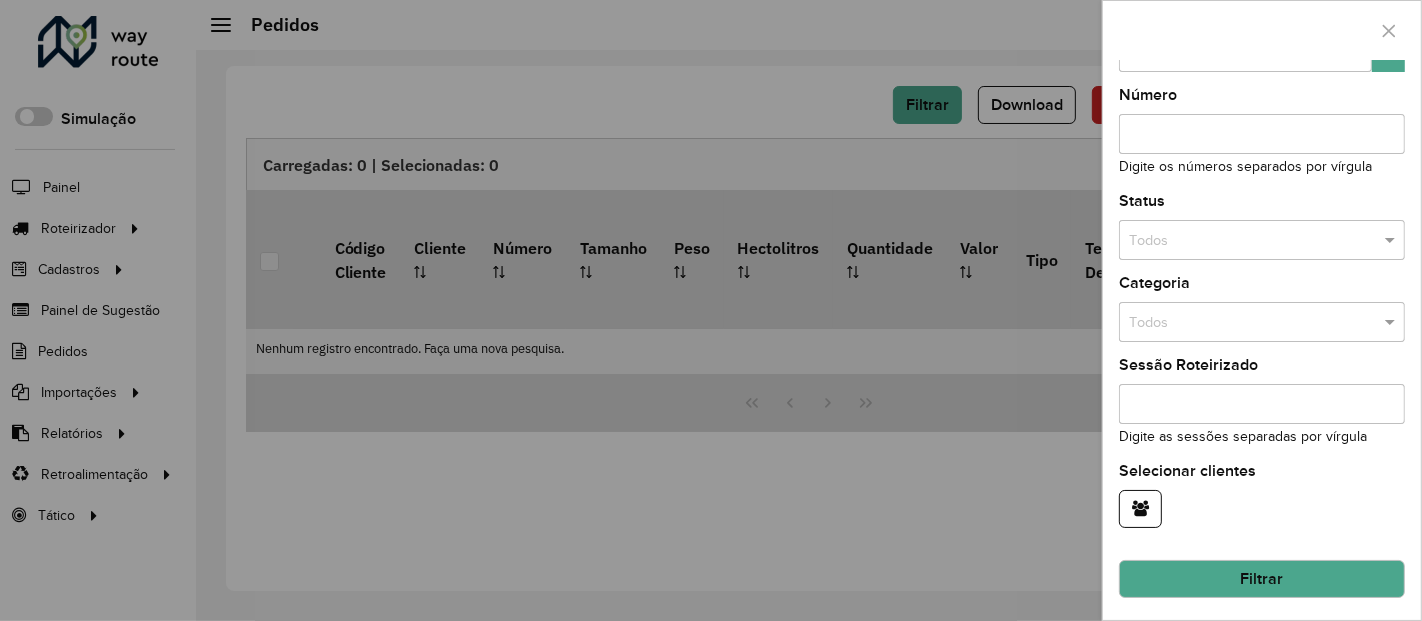 click on "Filtrar" 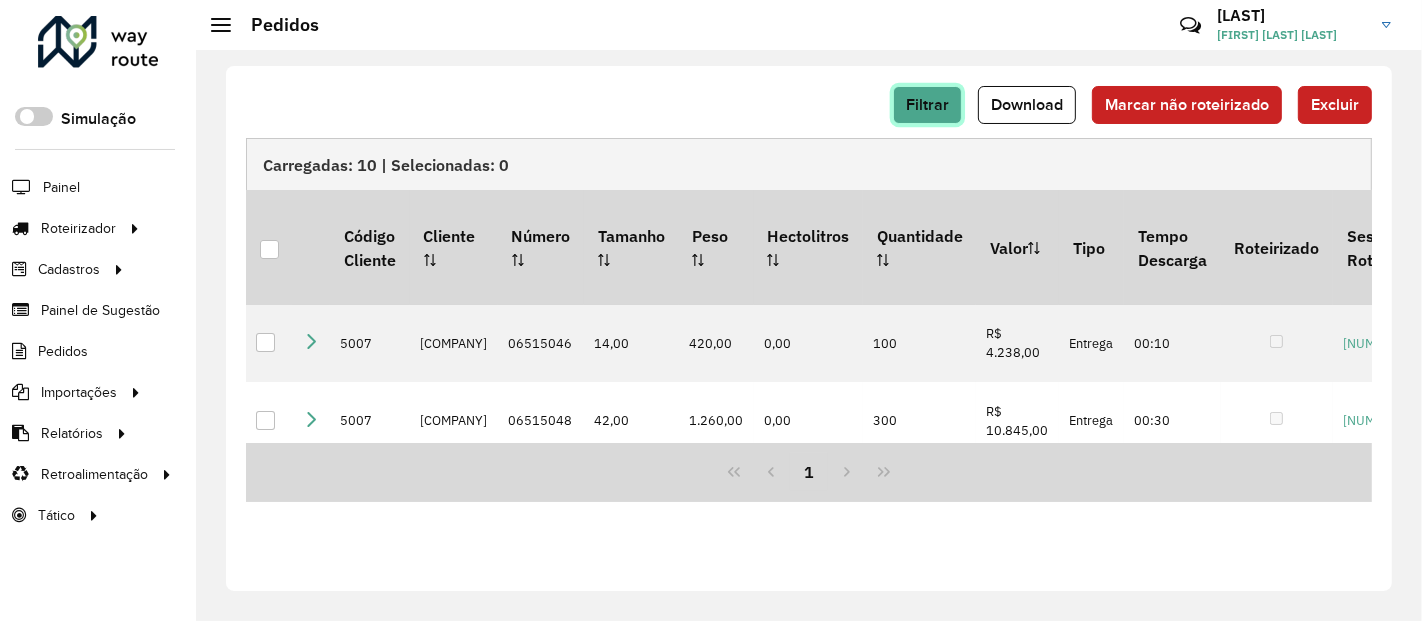 click on "Filtrar" 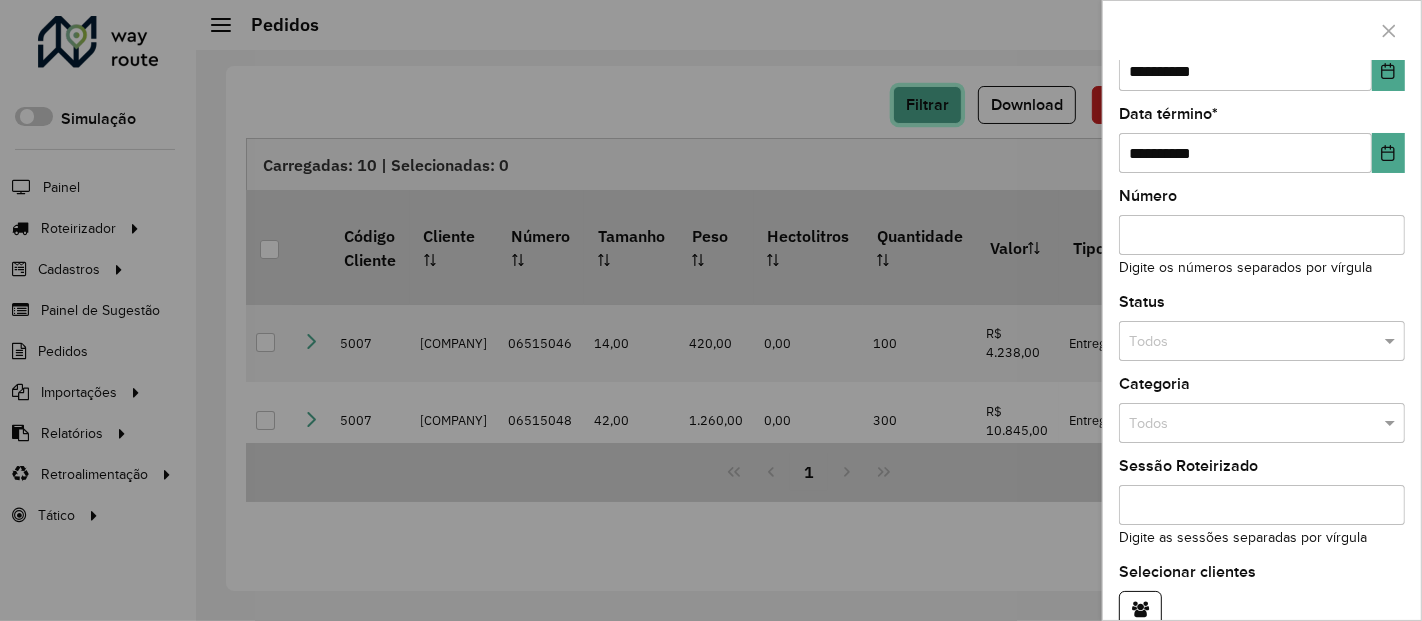 scroll, scrollTop: 0, scrollLeft: 0, axis: both 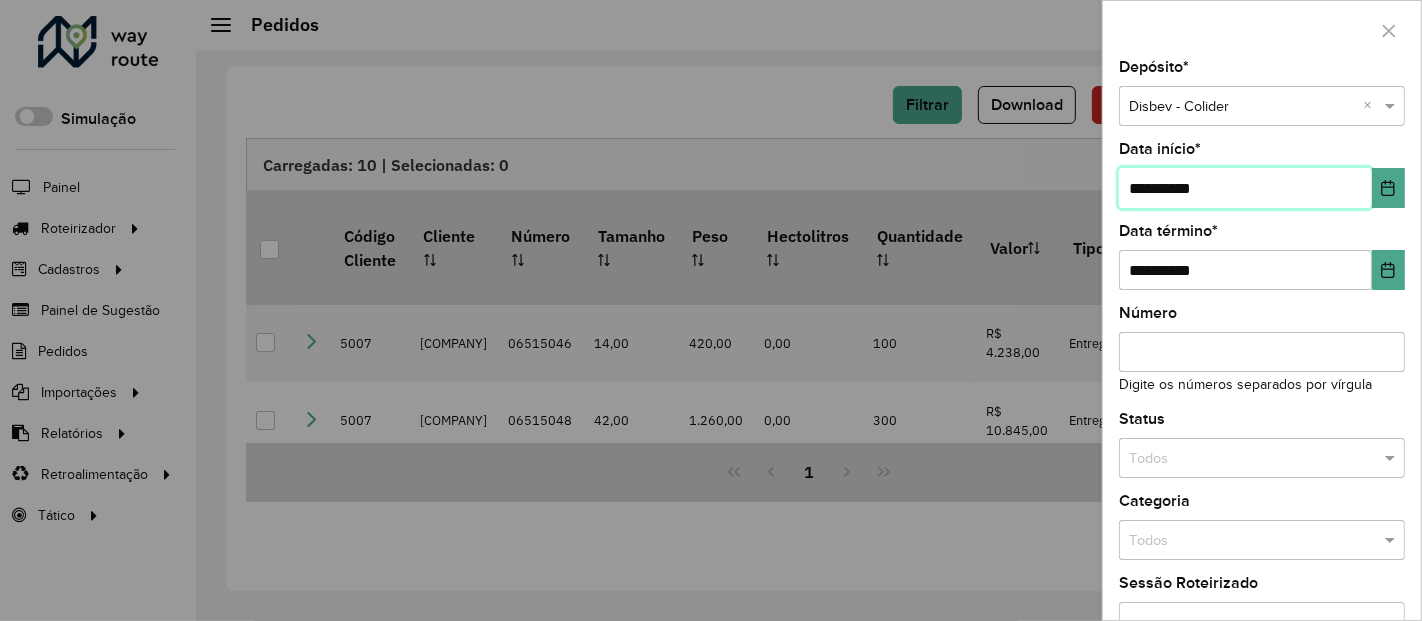 drag, startPoint x: 1147, startPoint y: 191, endPoint x: 1105, endPoint y: 188, distance: 42.107006 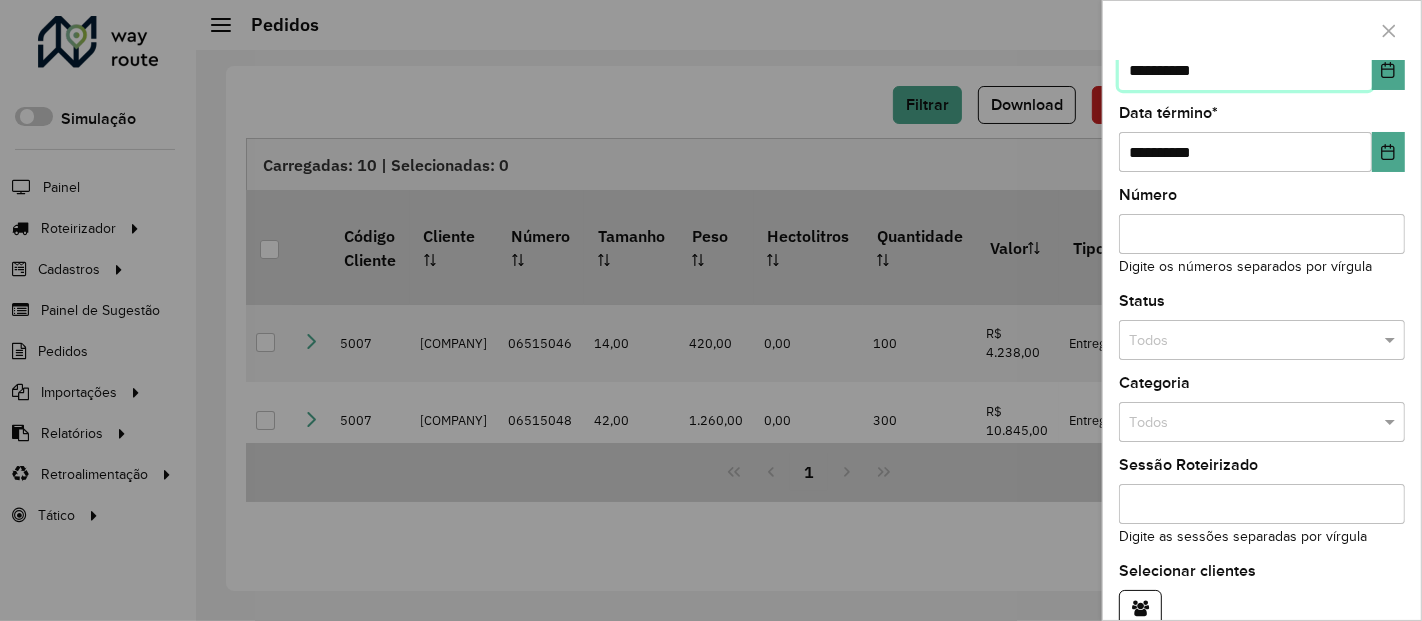 scroll, scrollTop: 218, scrollLeft: 0, axis: vertical 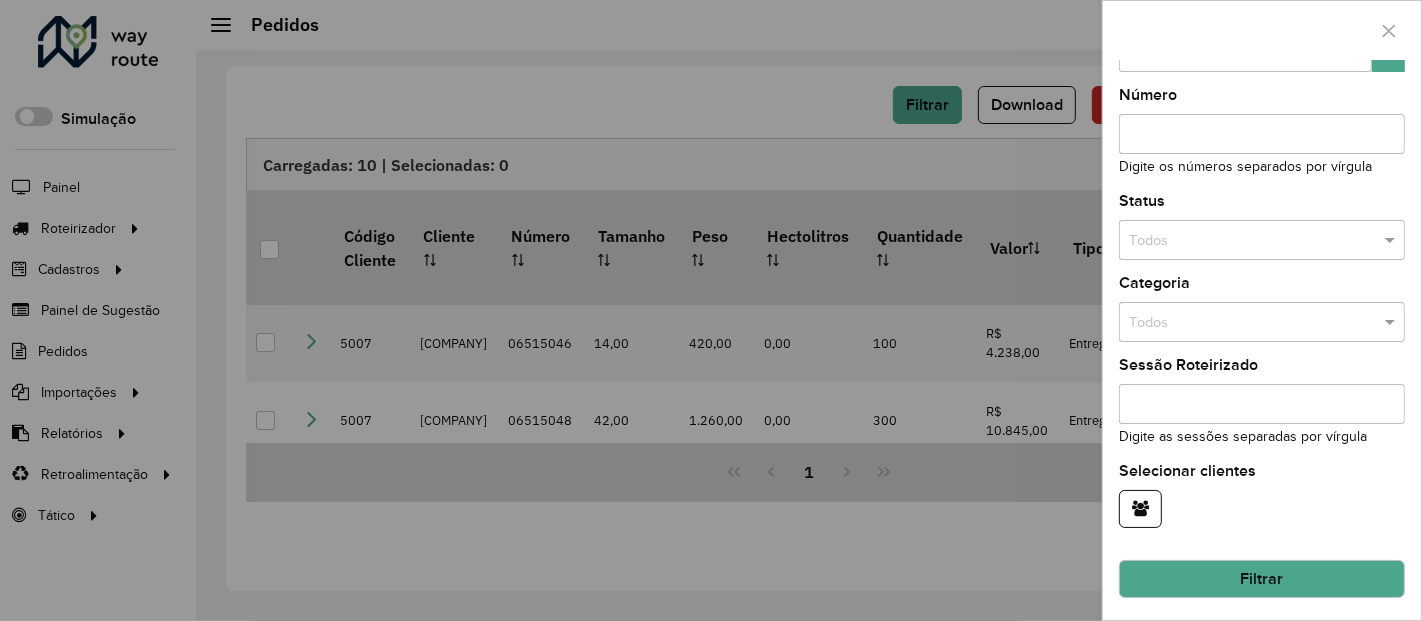type on "**********" 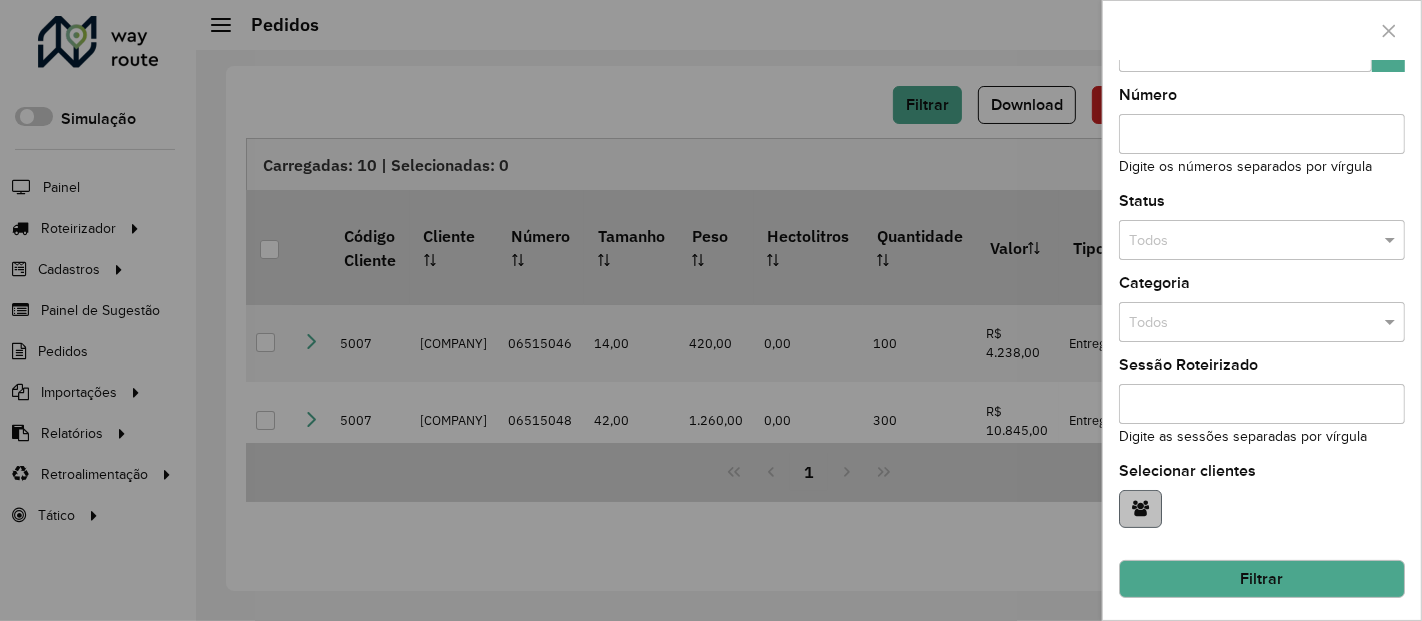 drag, startPoint x: 1120, startPoint y: 487, endPoint x: 1128, endPoint y: 494, distance: 10.630146 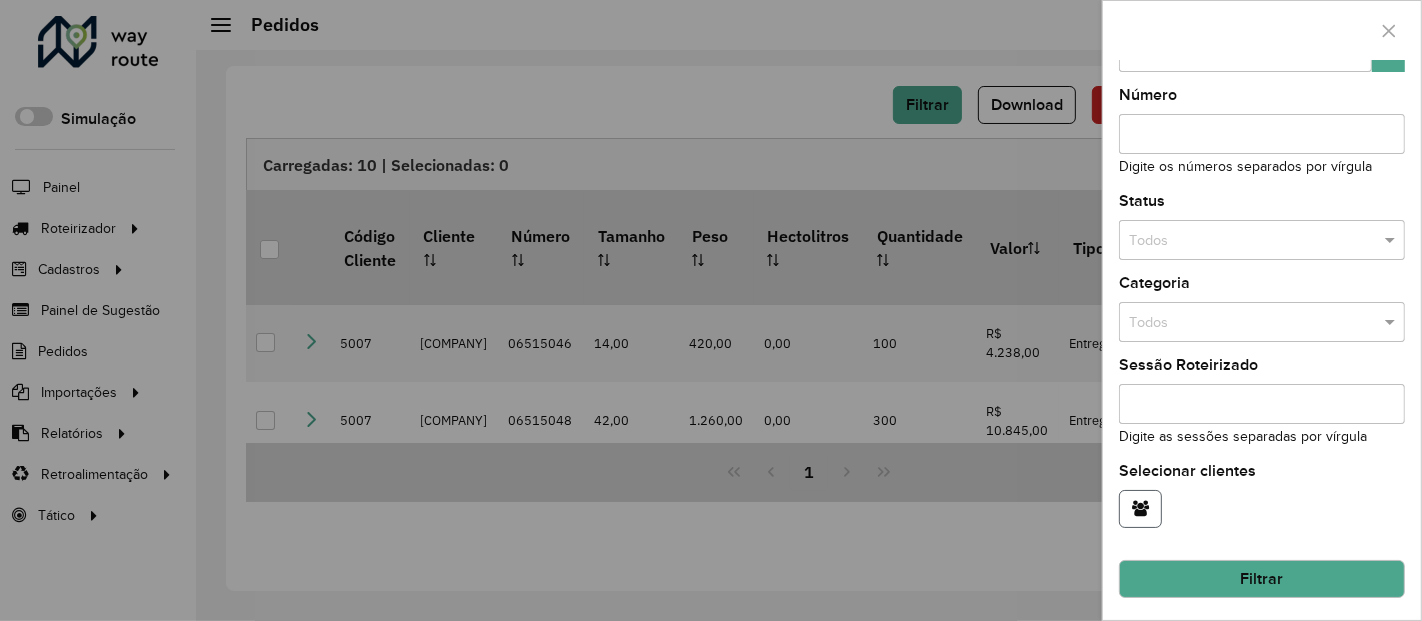 click 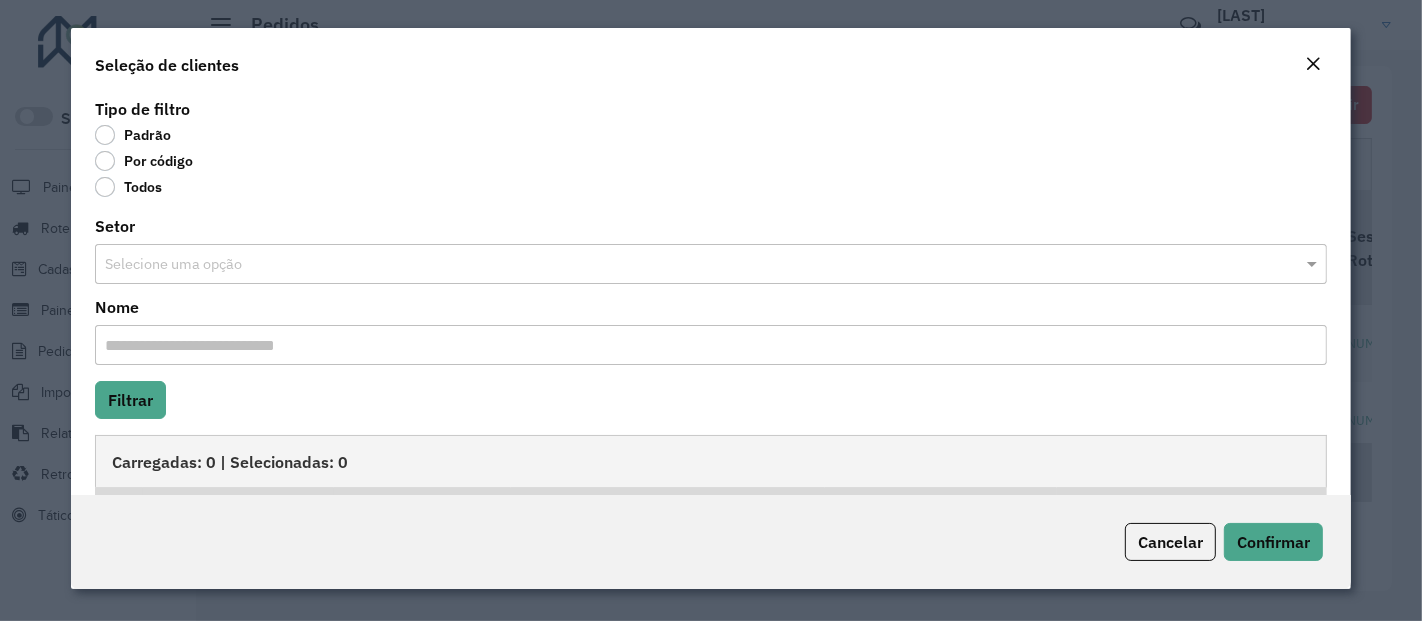 click on "Por código" 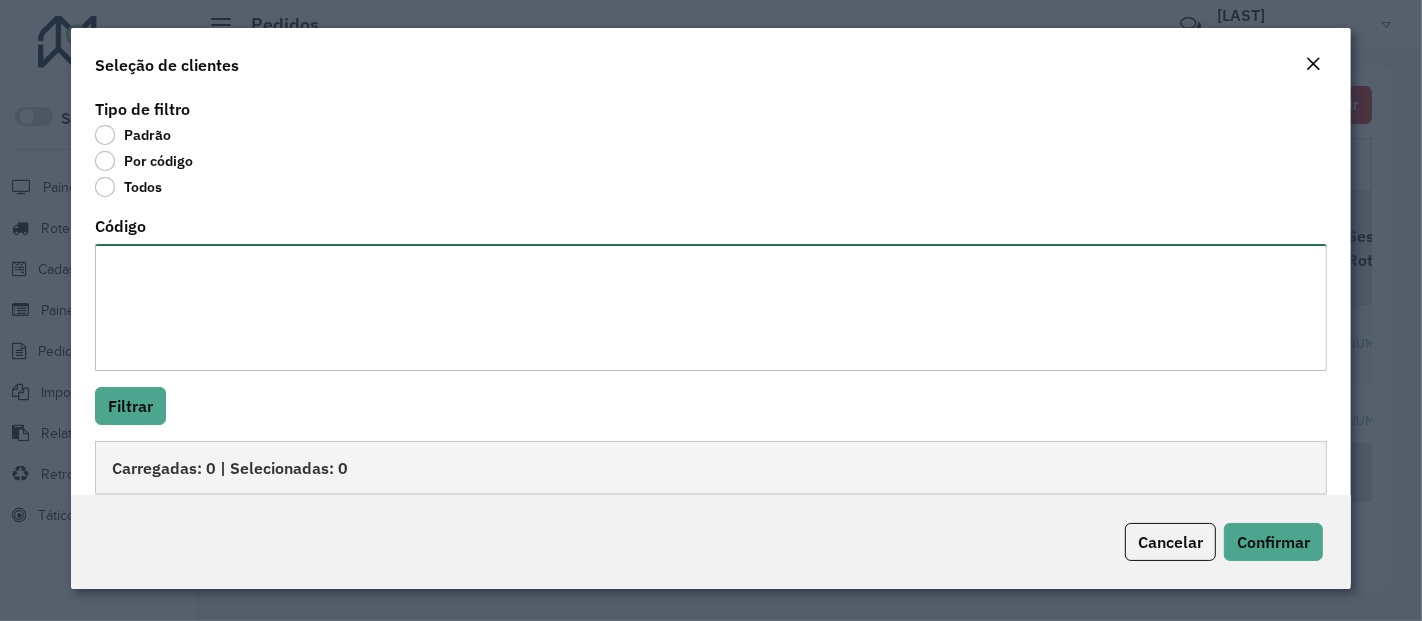 click on "Código" at bounding box center (711, 307) 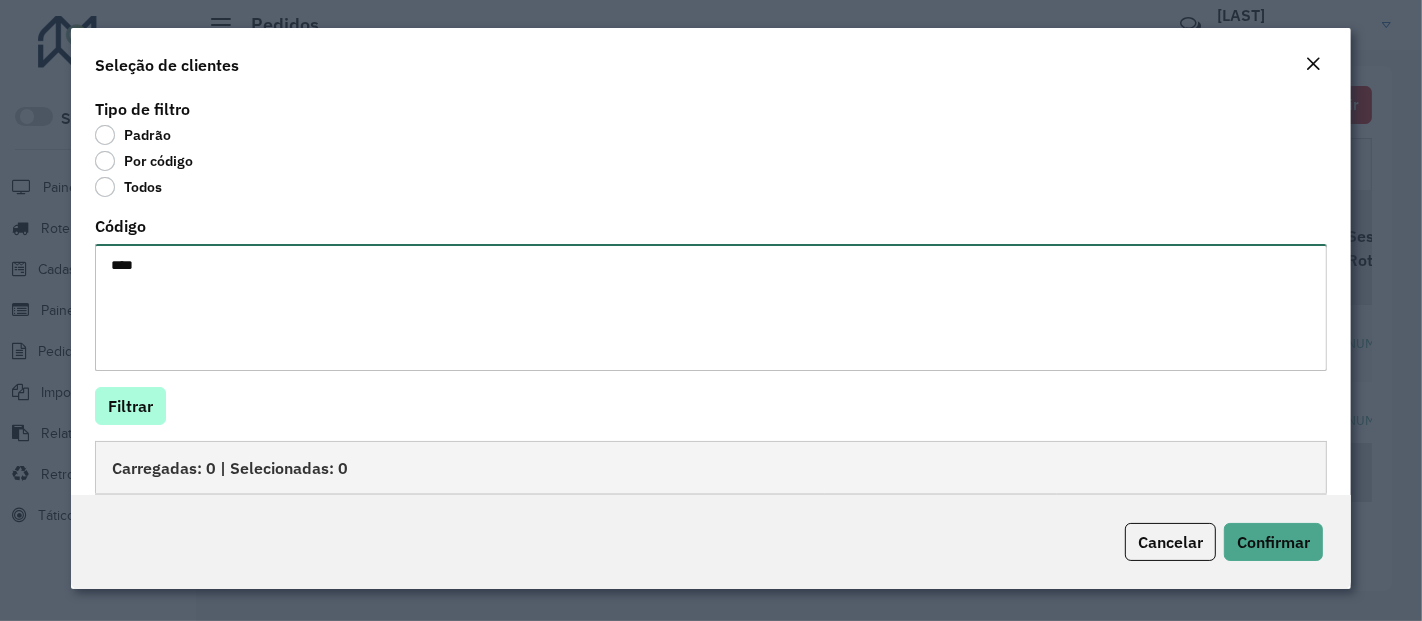 type on "****" 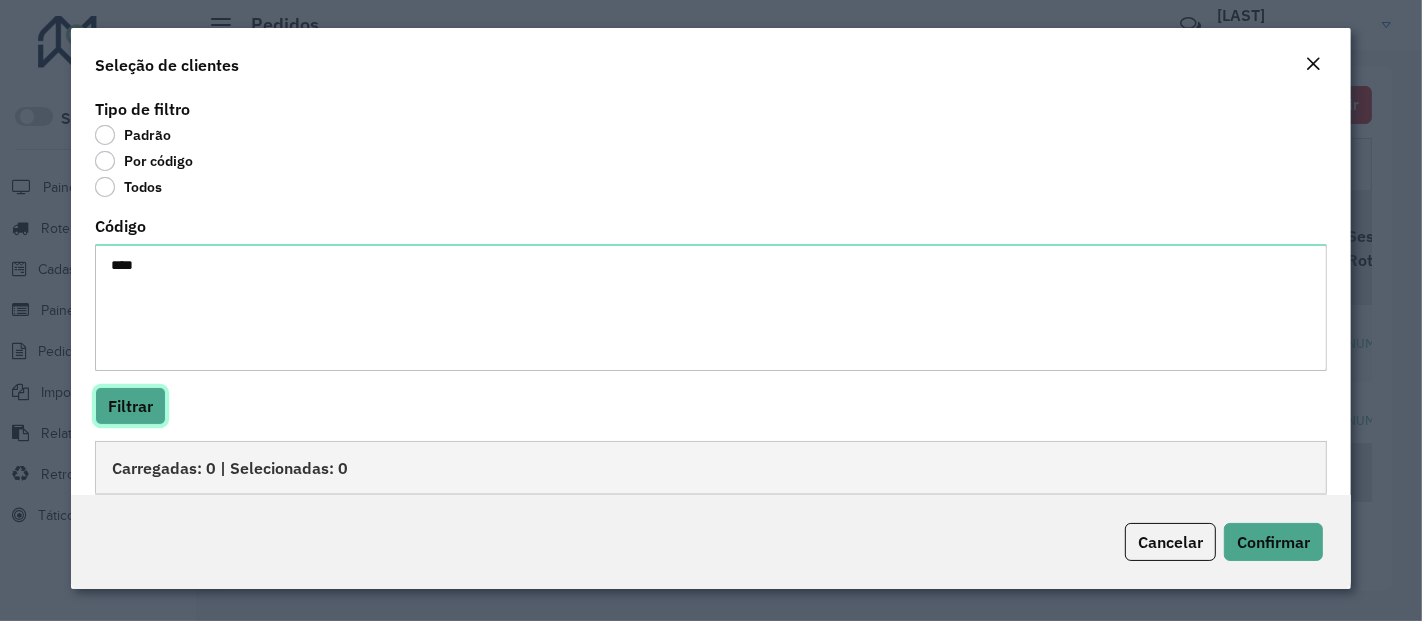 click on "Filtrar" 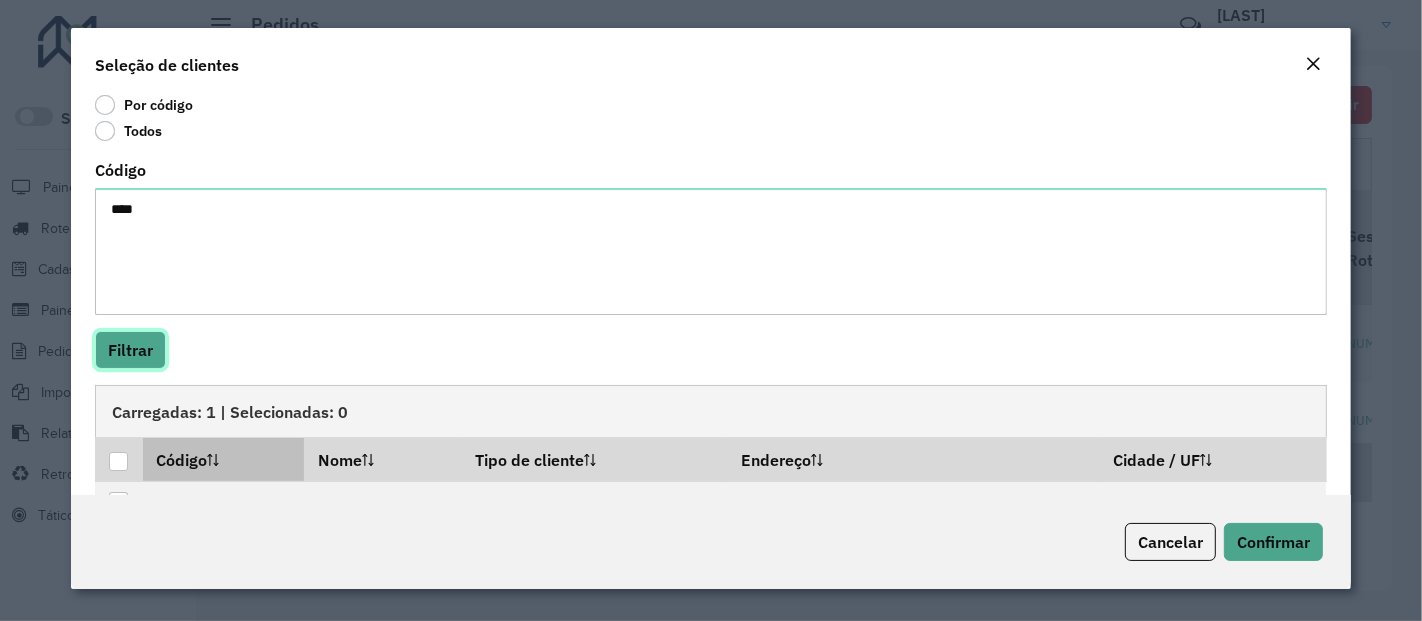 scroll, scrollTop: 105, scrollLeft: 0, axis: vertical 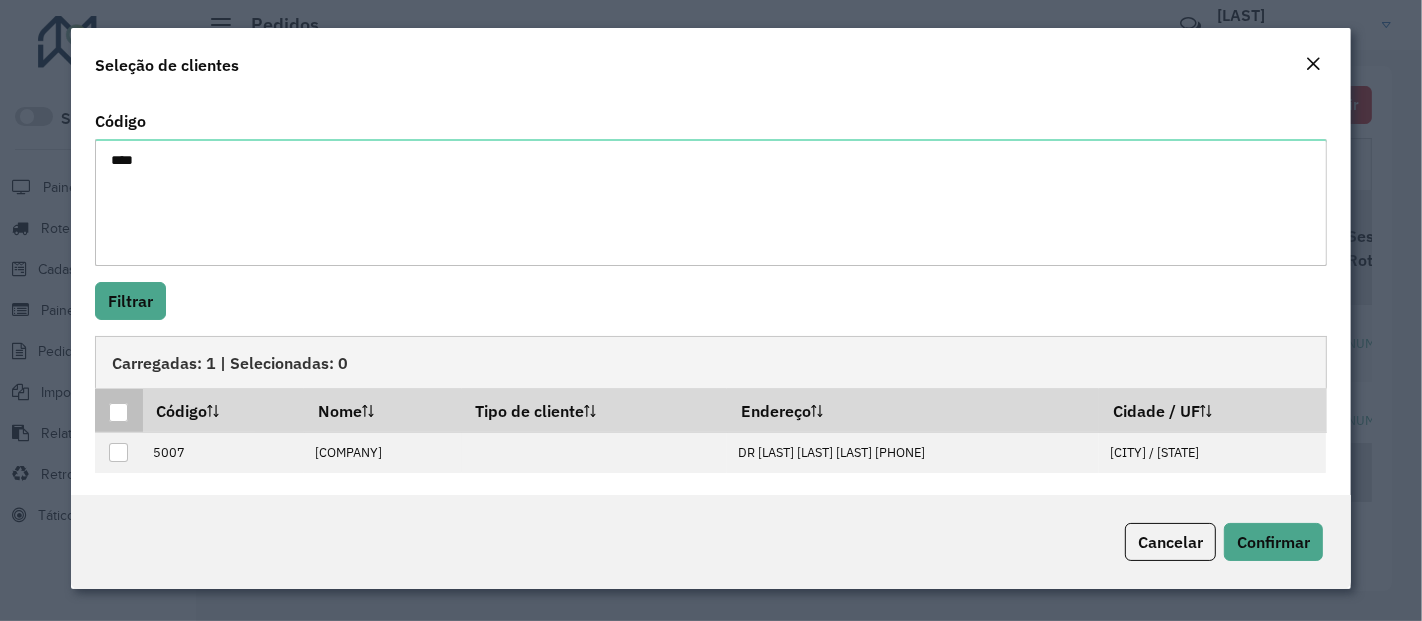 click at bounding box center [118, 412] 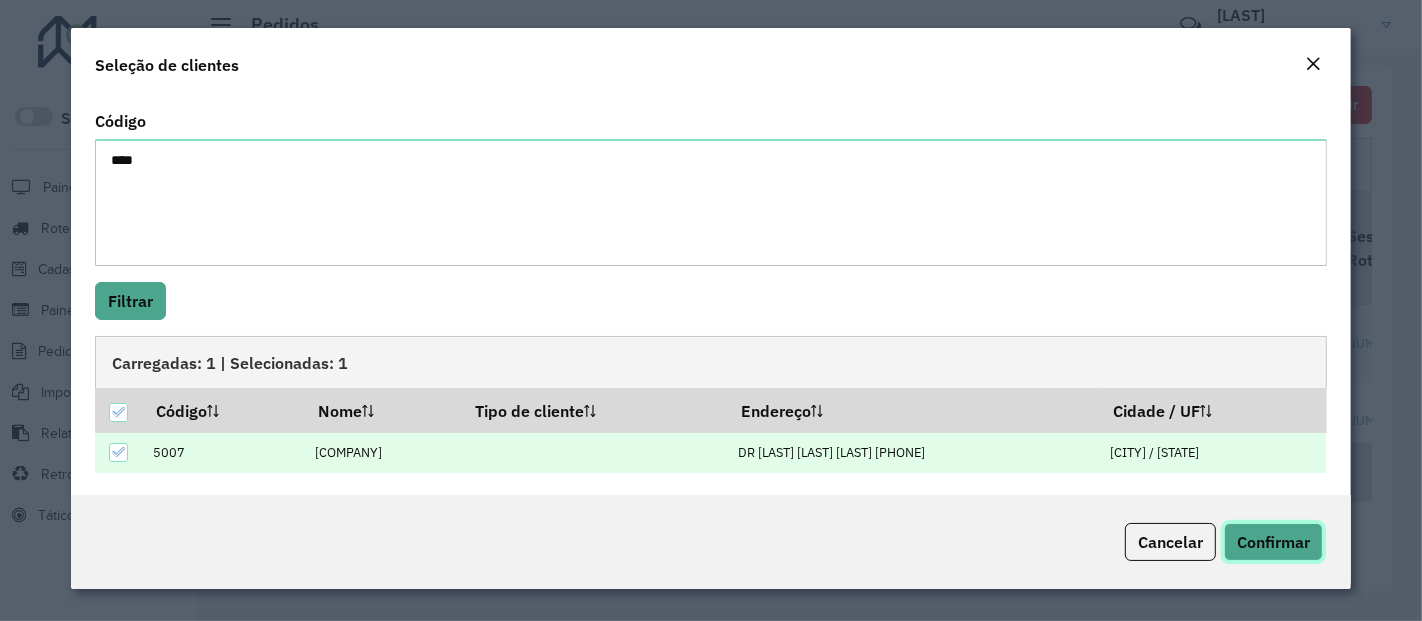 click on "Confirmar" 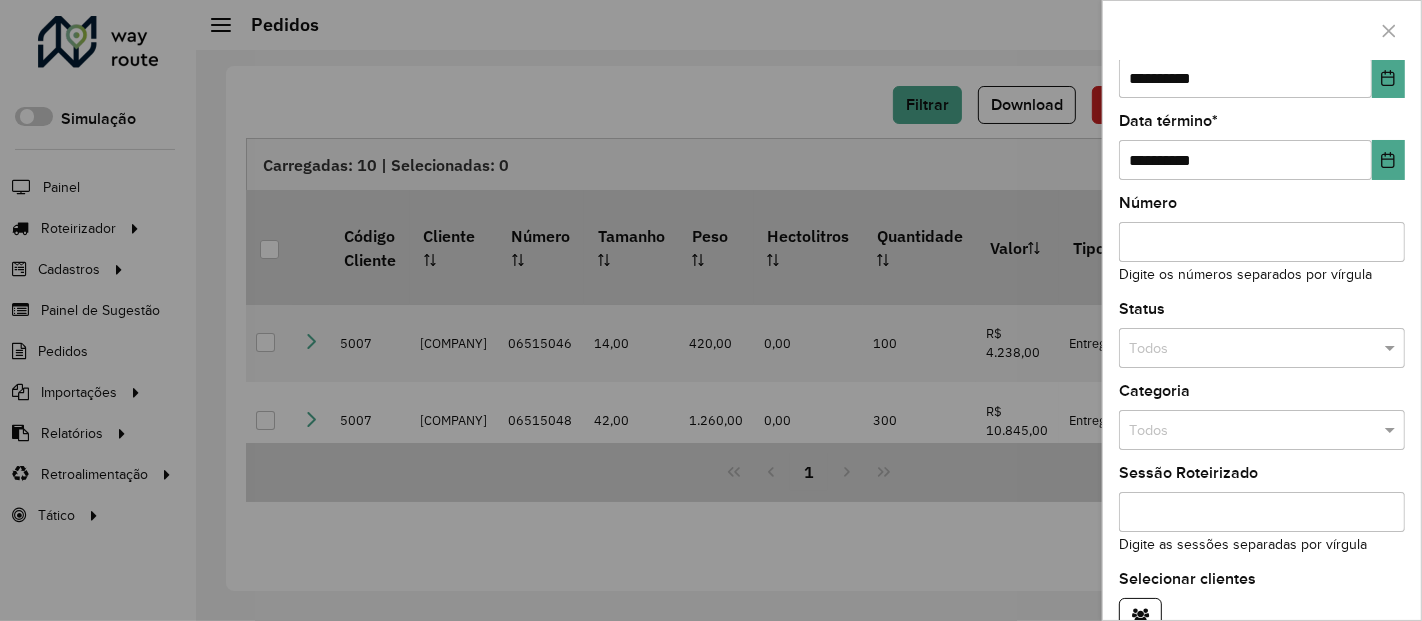 scroll, scrollTop: 218, scrollLeft: 0, axis: vertical 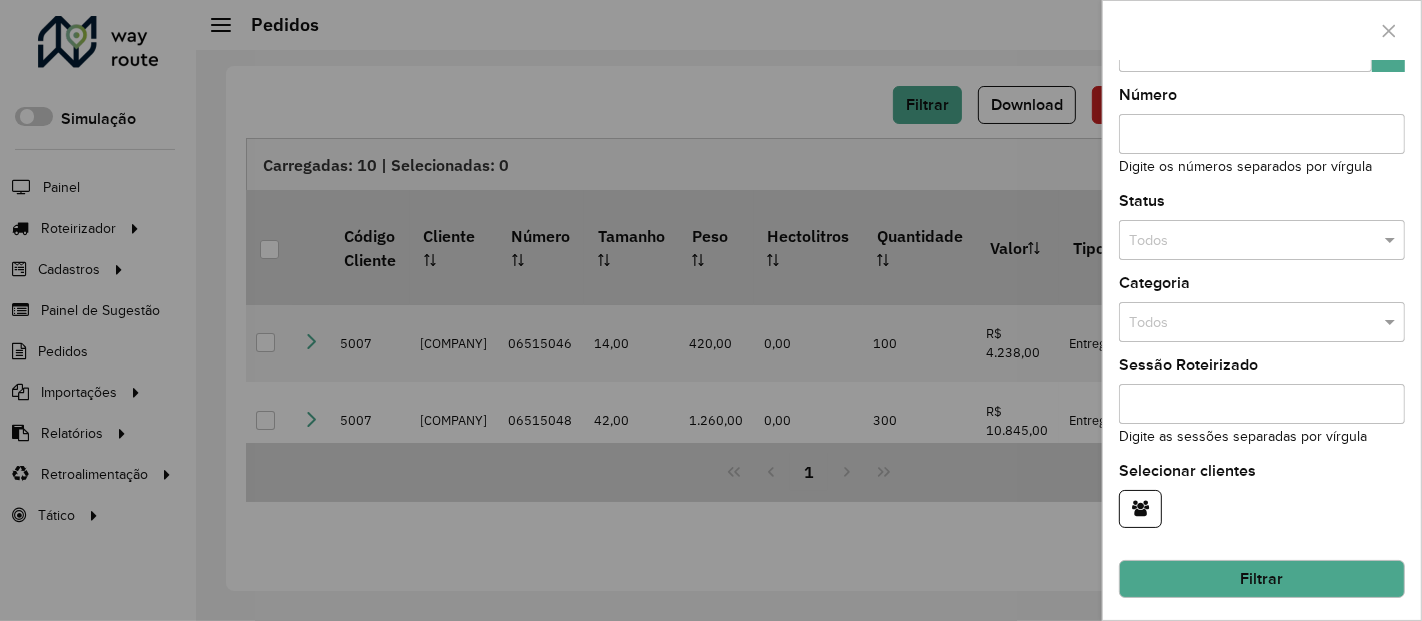 click on "Filtrar" 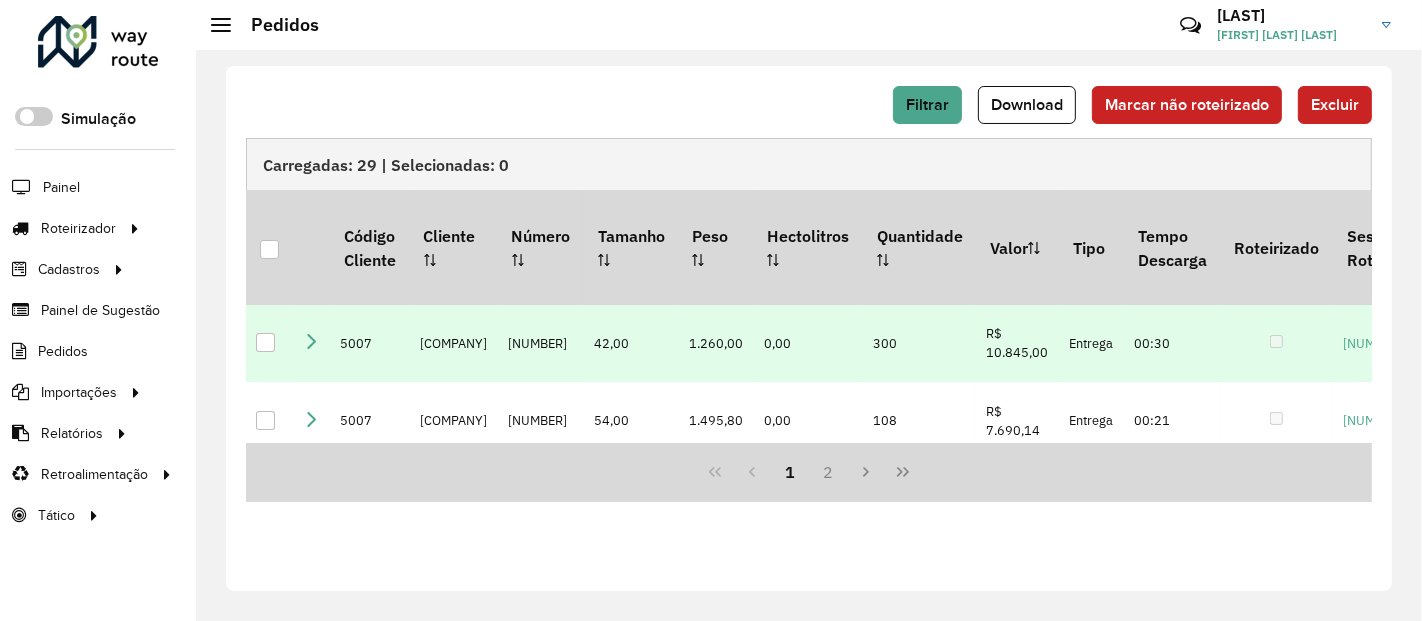 scroll, scrollTop: 111, scrollLeft: 0, axis: vertical 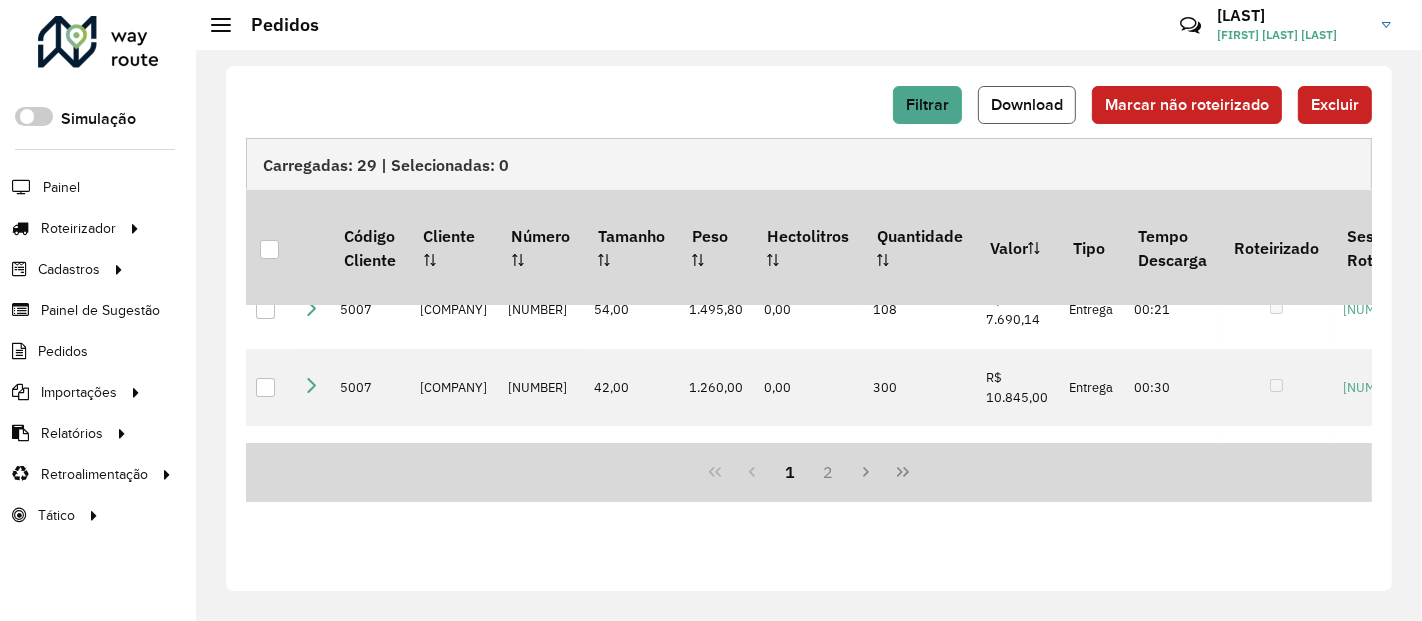 click on "Download" 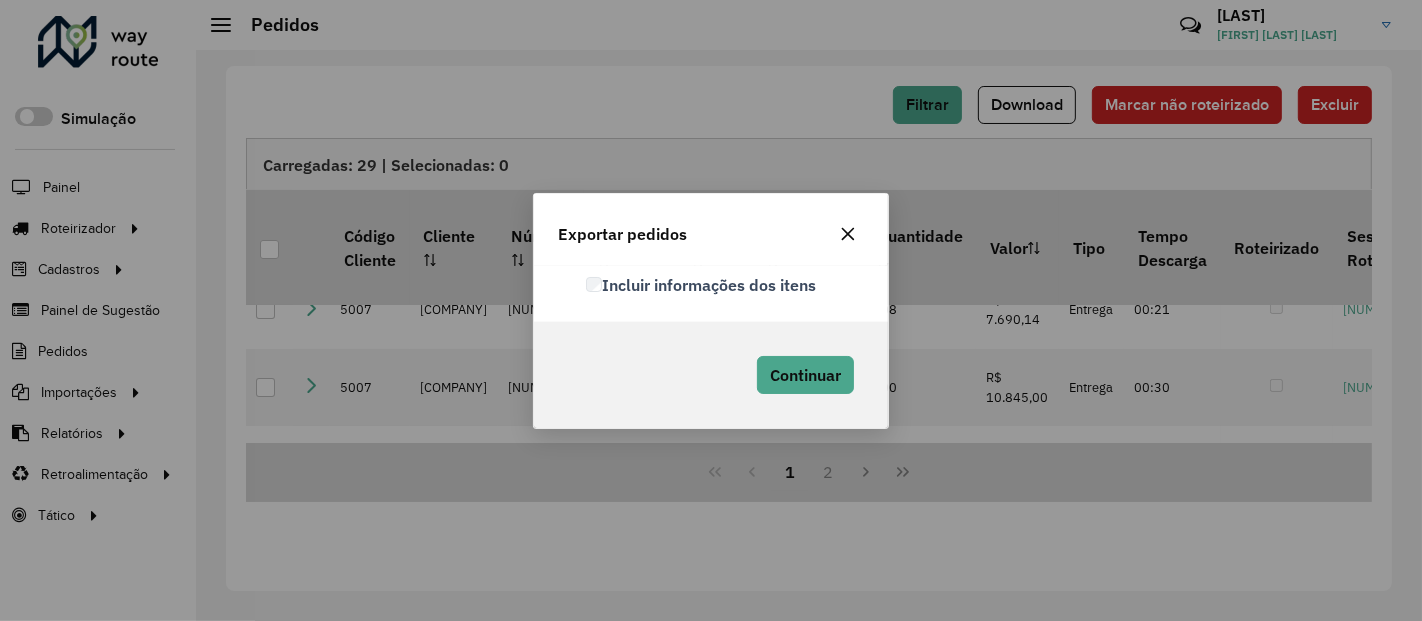 click on "Incluir informações dos itens" 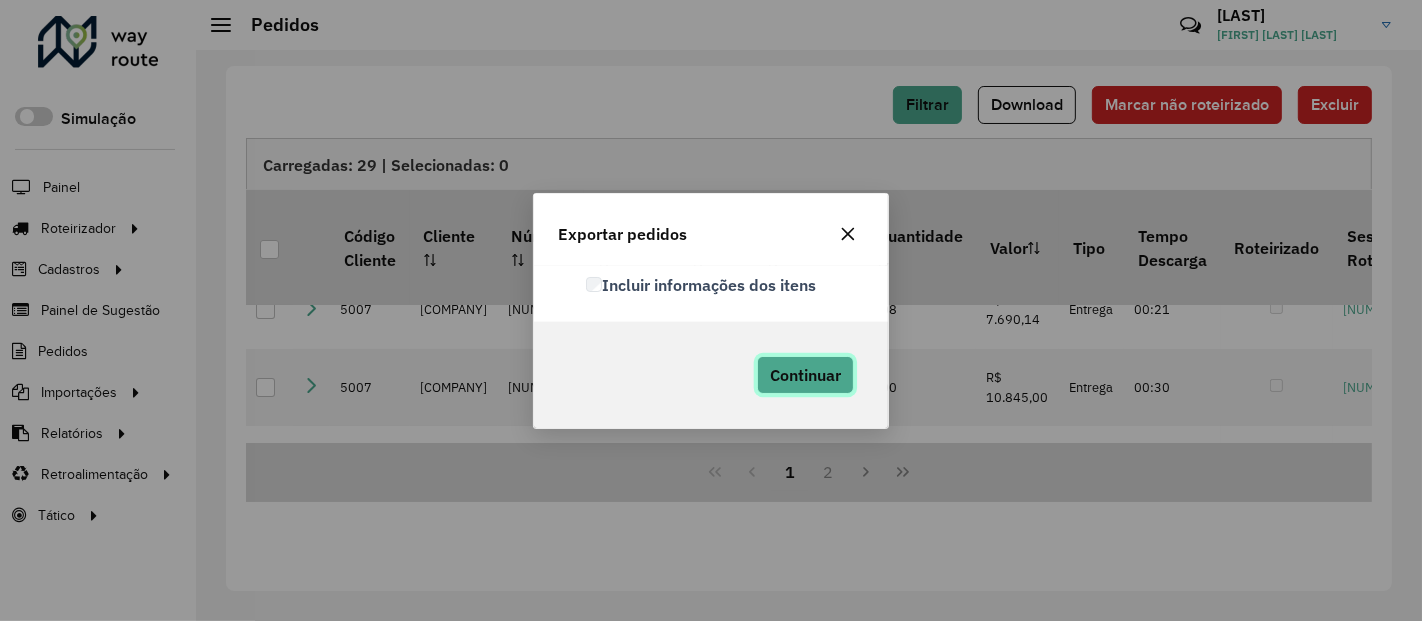 click on "Continuar" 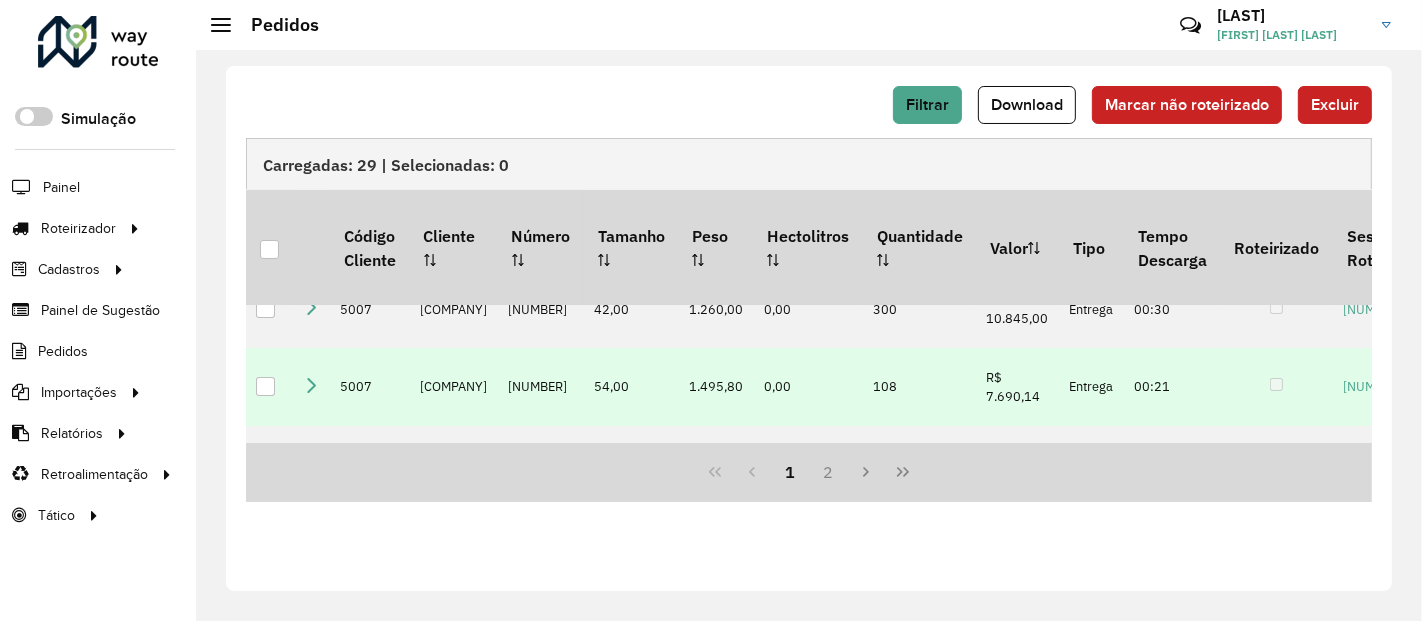 scroll, scrollTop: 0, scrollLeft: 0, axis: both 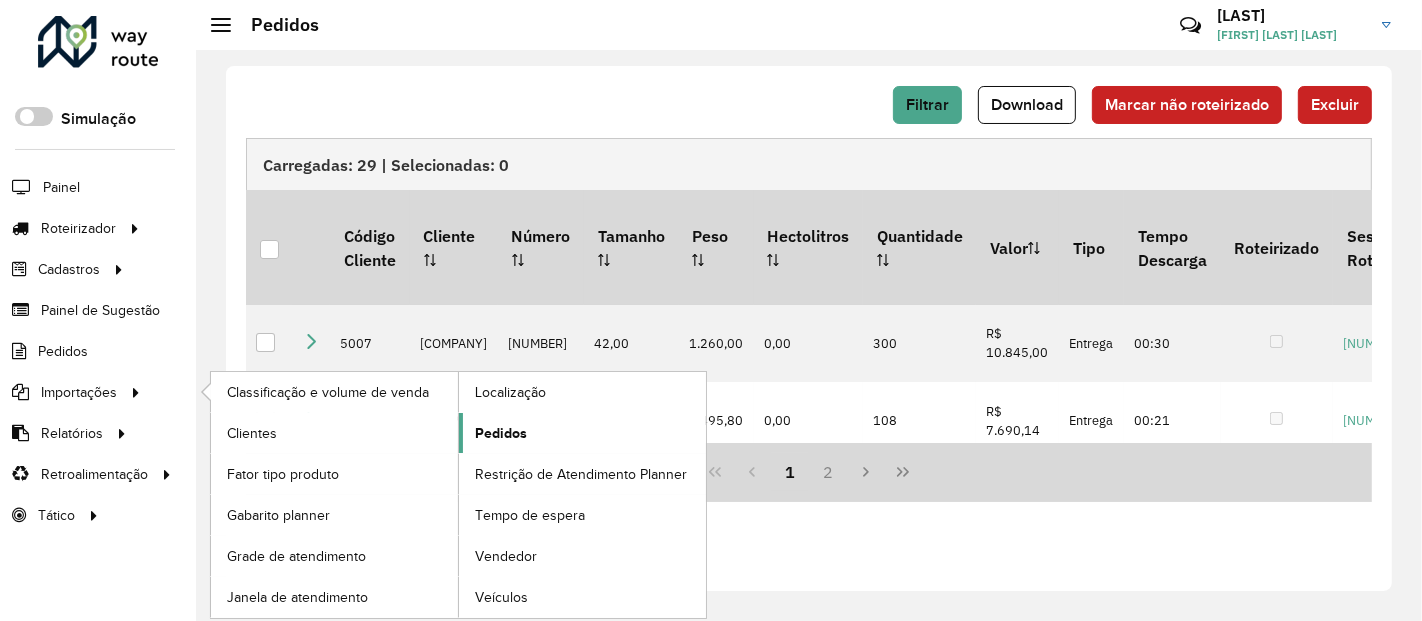 click on "Pedidos" 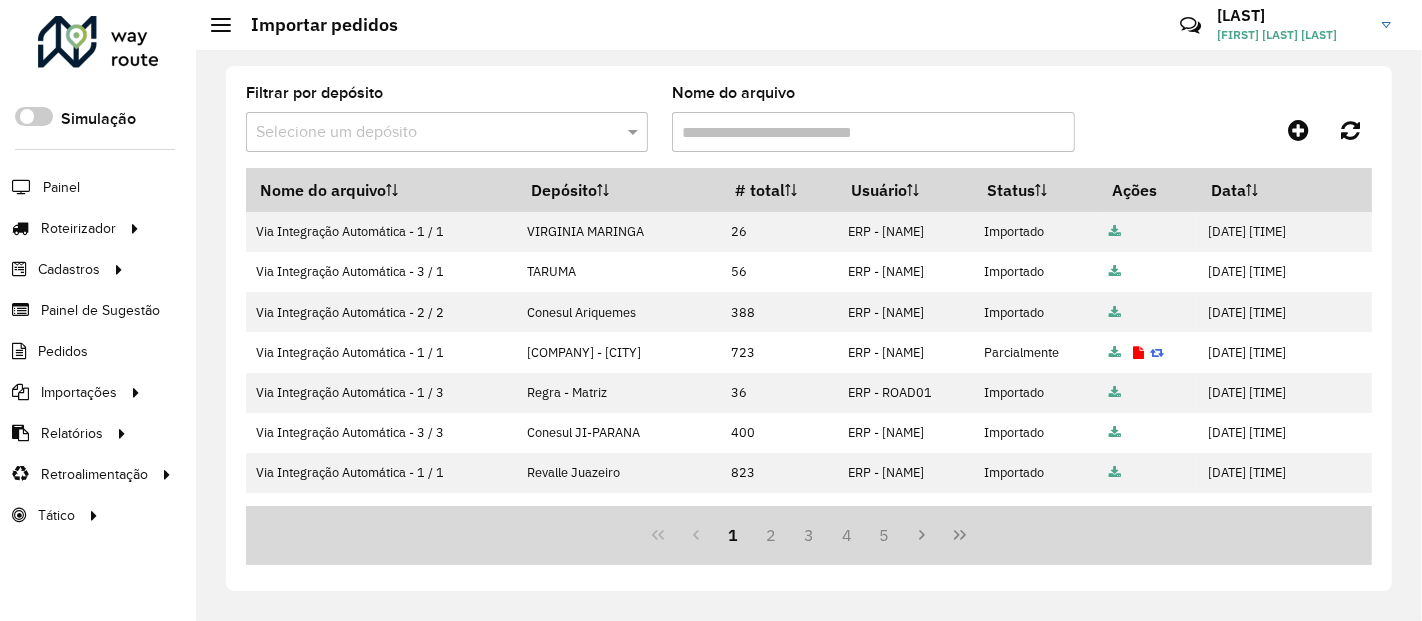 click at bounding box center (427, 133) 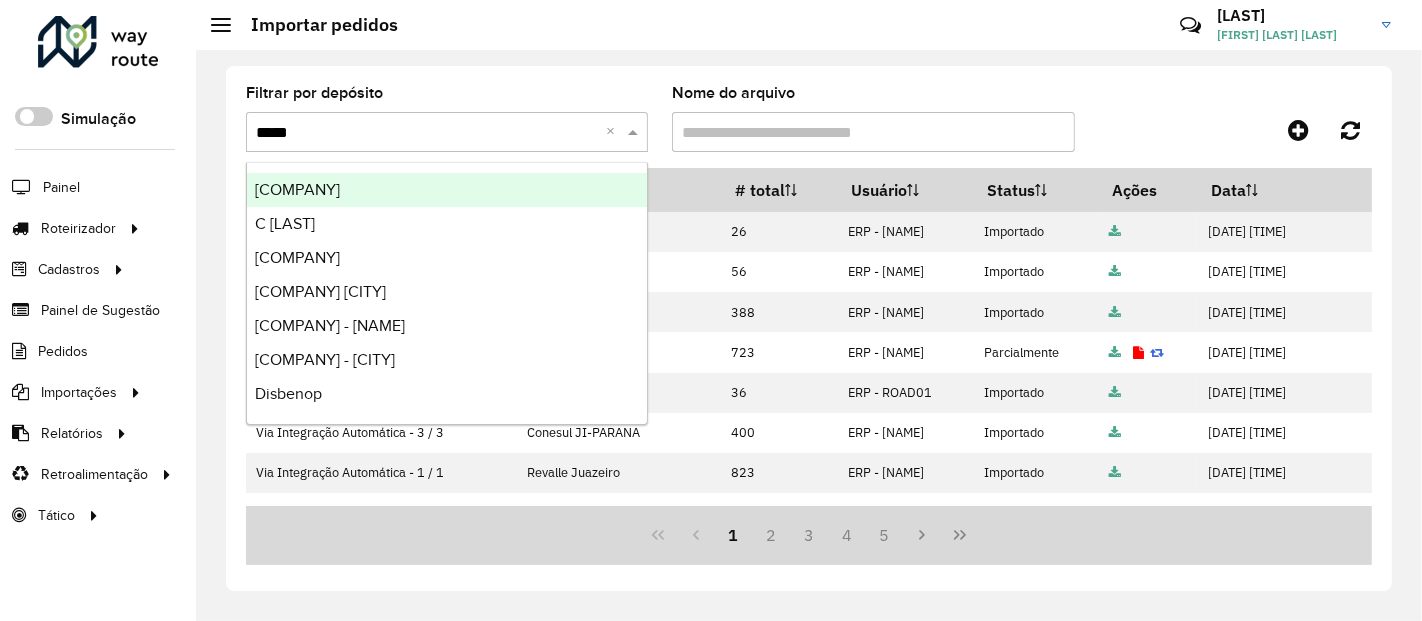 type on "******" 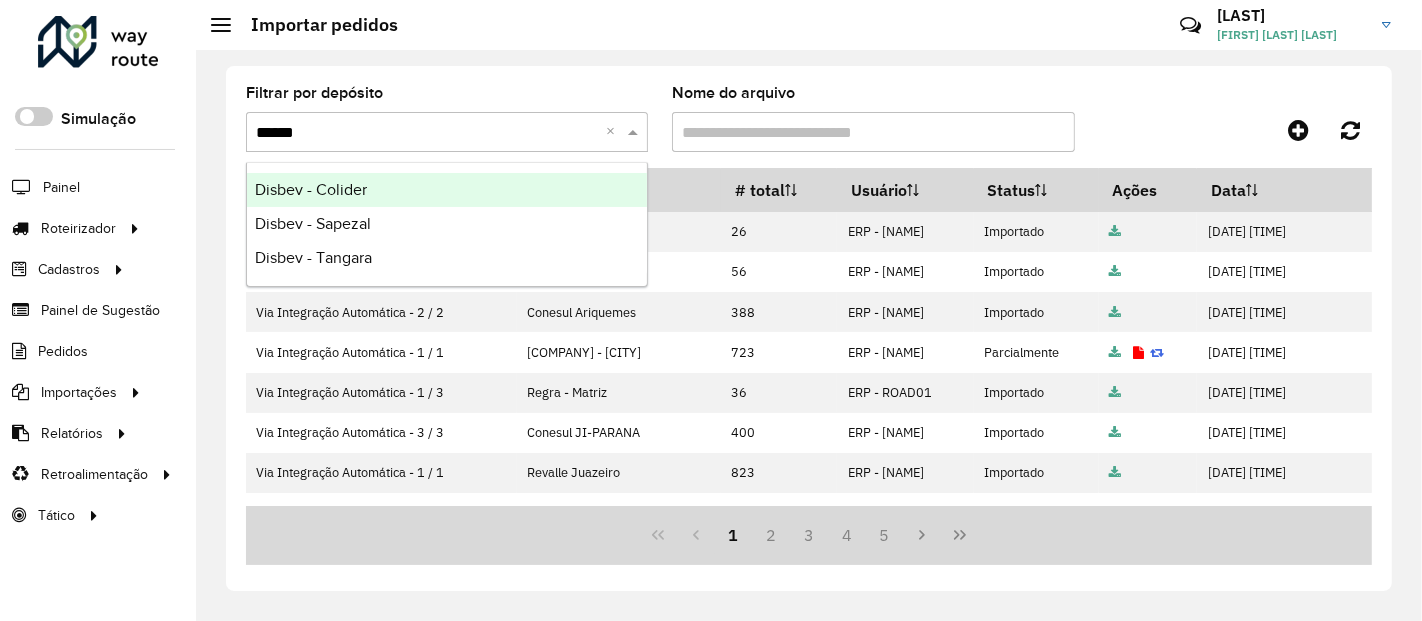 click on "Disbev - Colider" at bounding box center [311, 189] 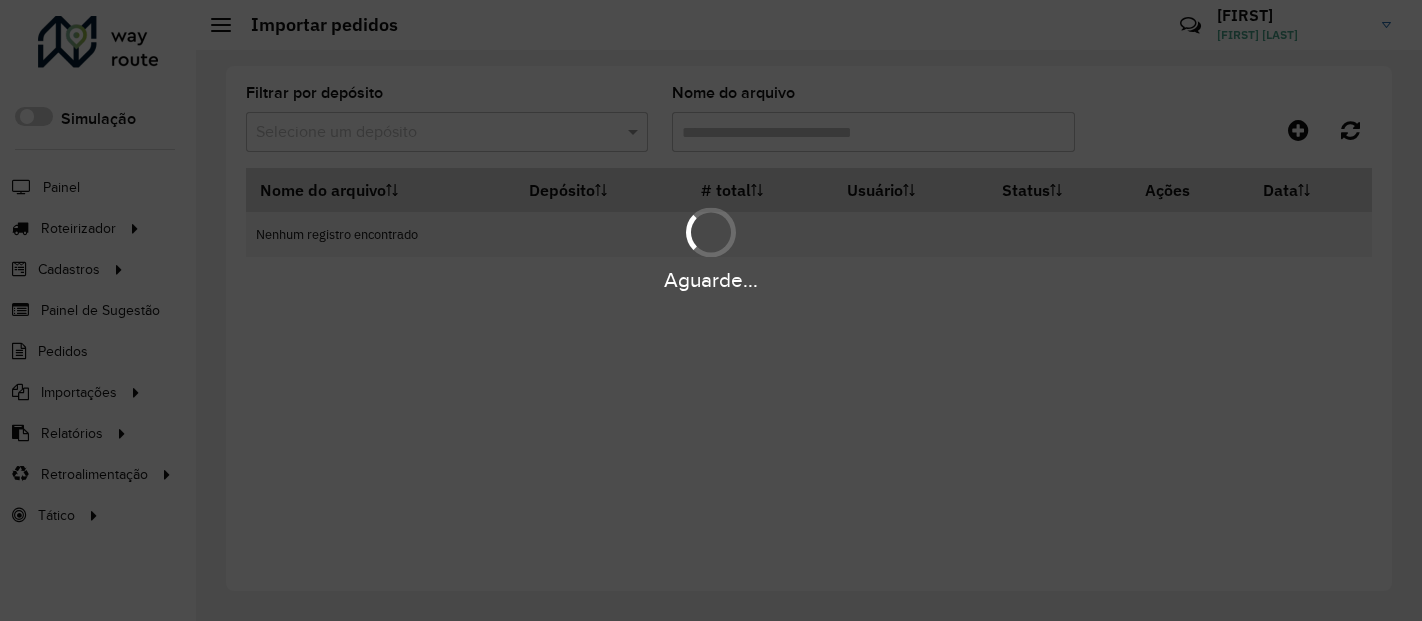 scroll, scrollTop: 0, scrollLeft: 0, axis: both 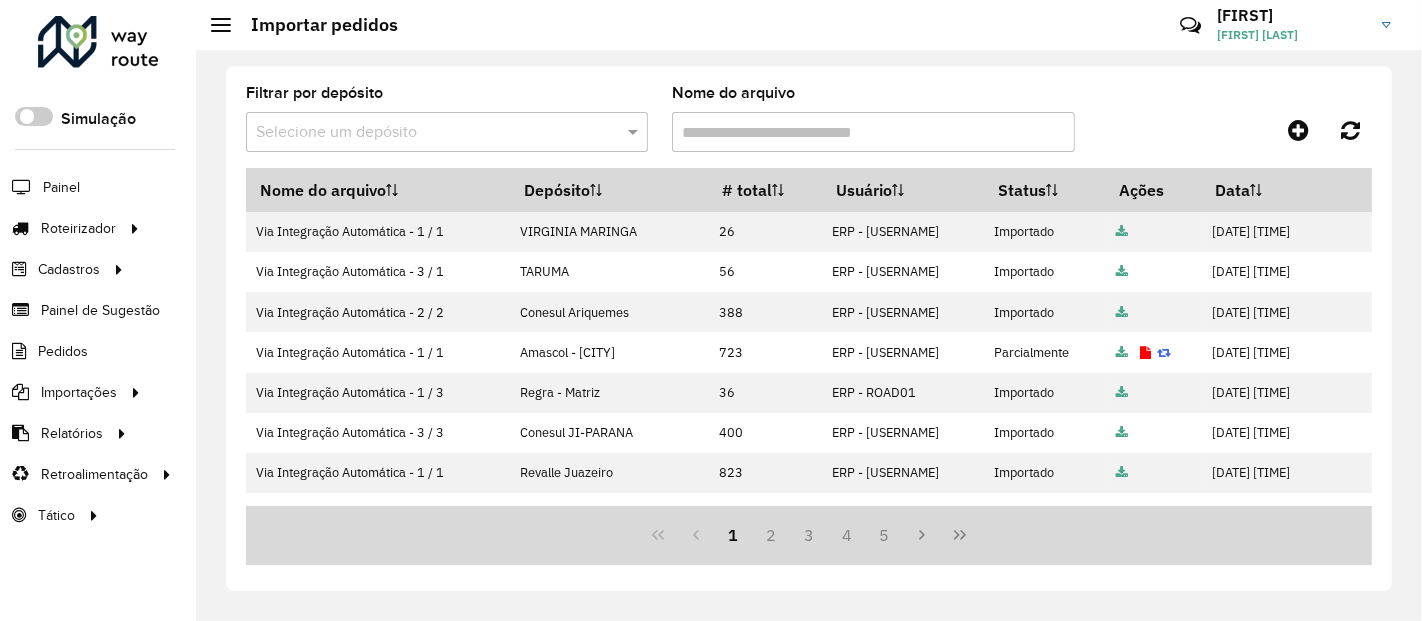 click at bounding box center [427, 133] 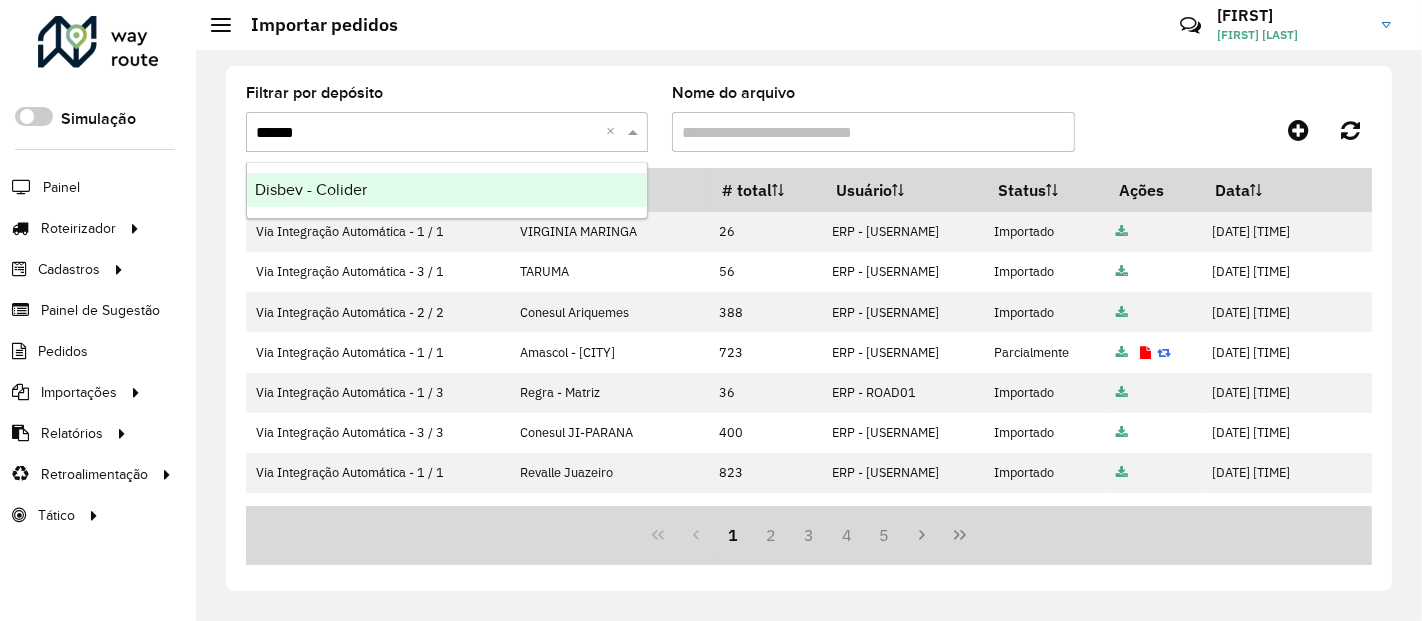 type on "*******" 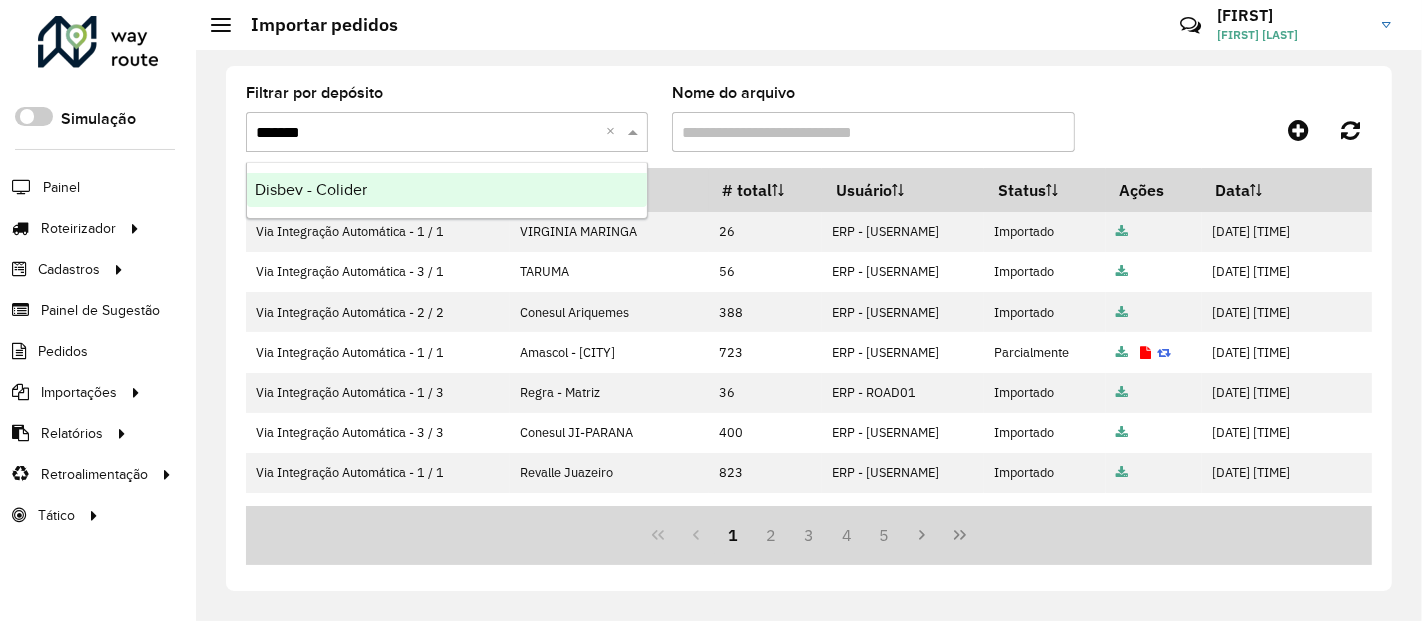 click on "Disbev - Colider" at bounding box center [311, 189] 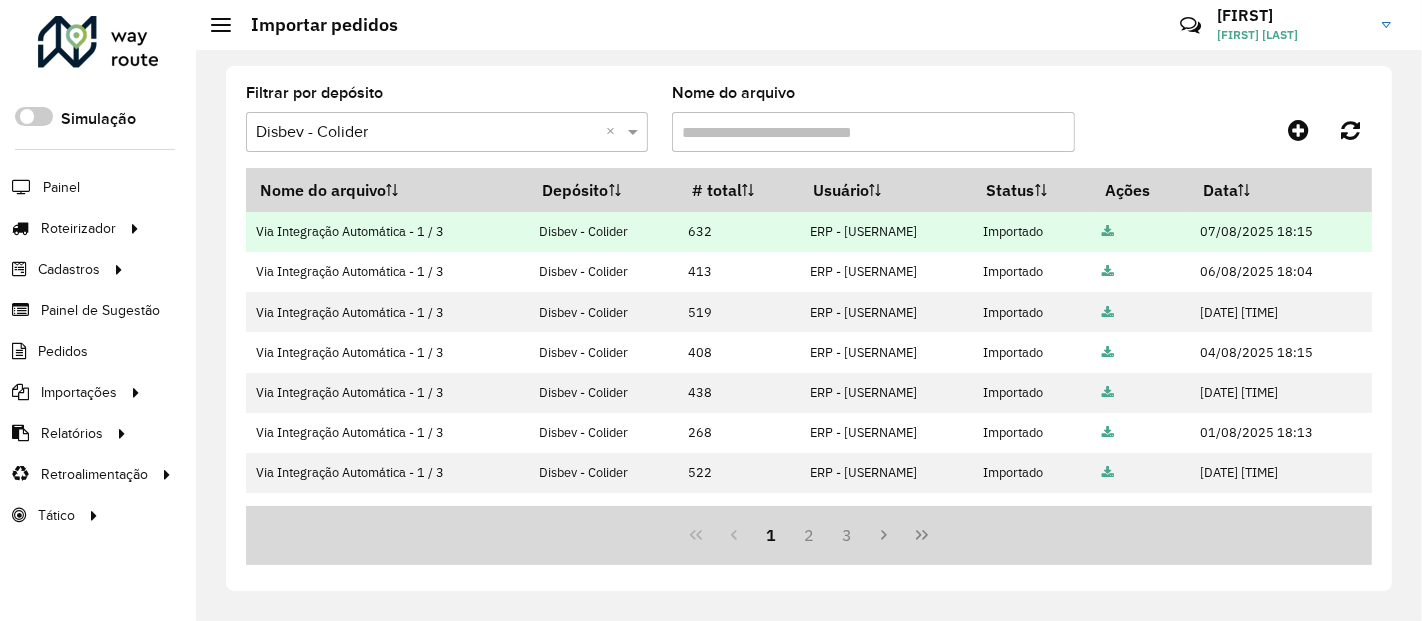 click at bounding box center (1108, 232) 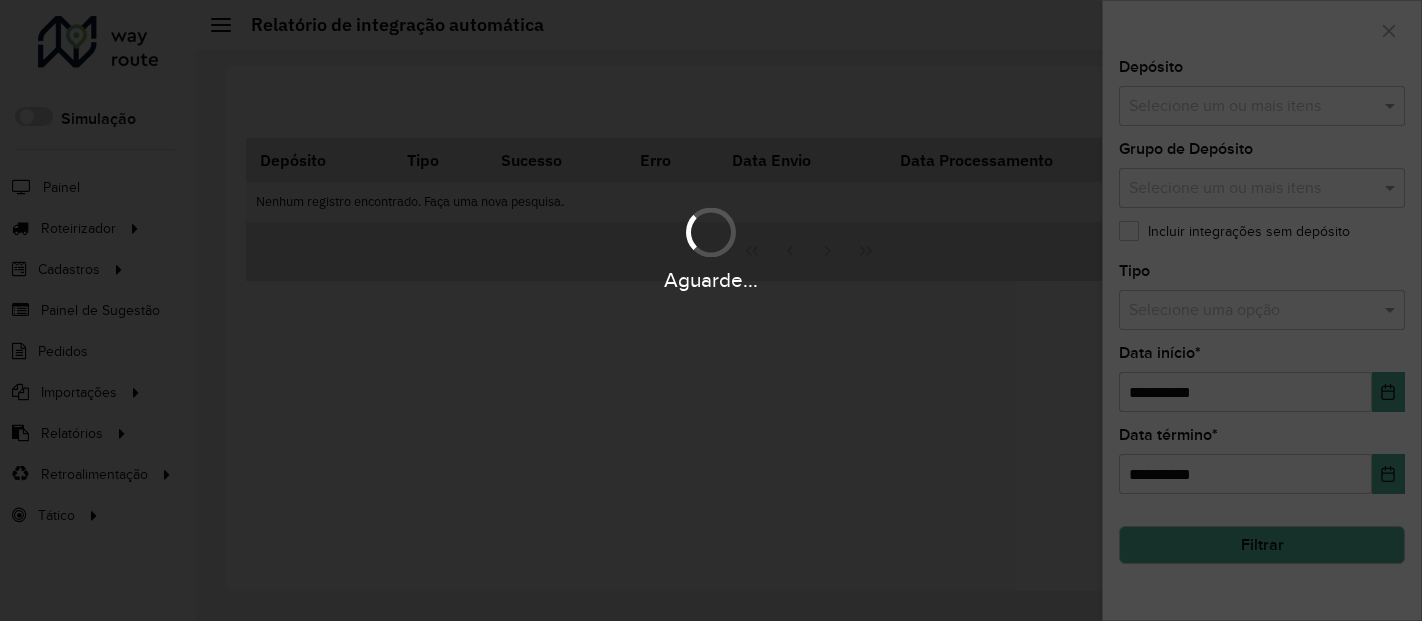 scroll, scrollTop: 0, scrollLeft: 0, axis: both 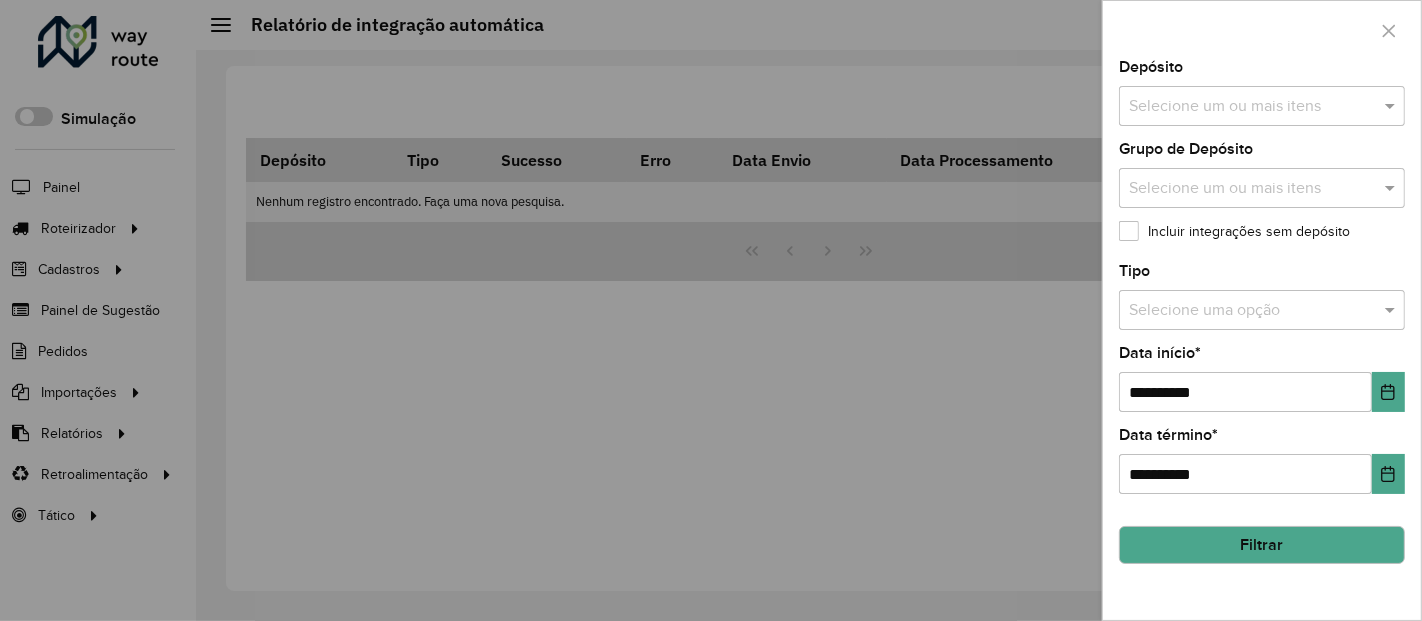 click at bounding box center (1252, 107) 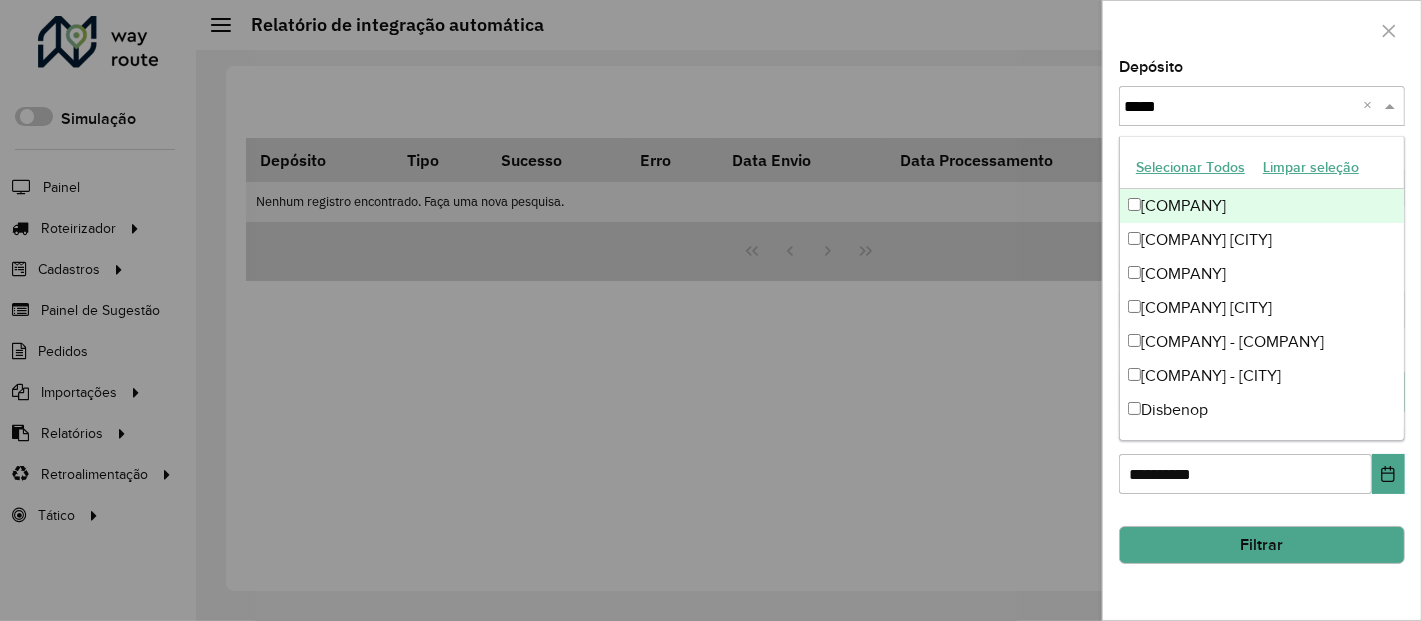 type on "******" 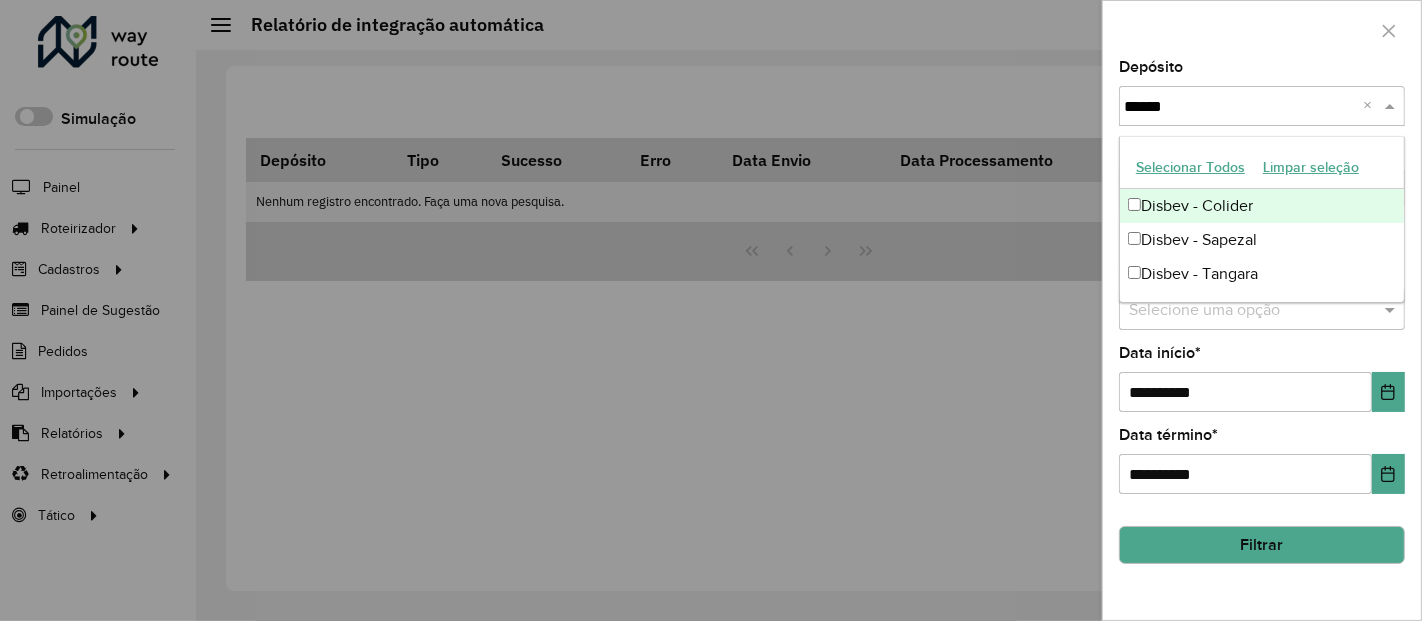 click on "Disbev - Colider" at bounding box center (1262, 206) 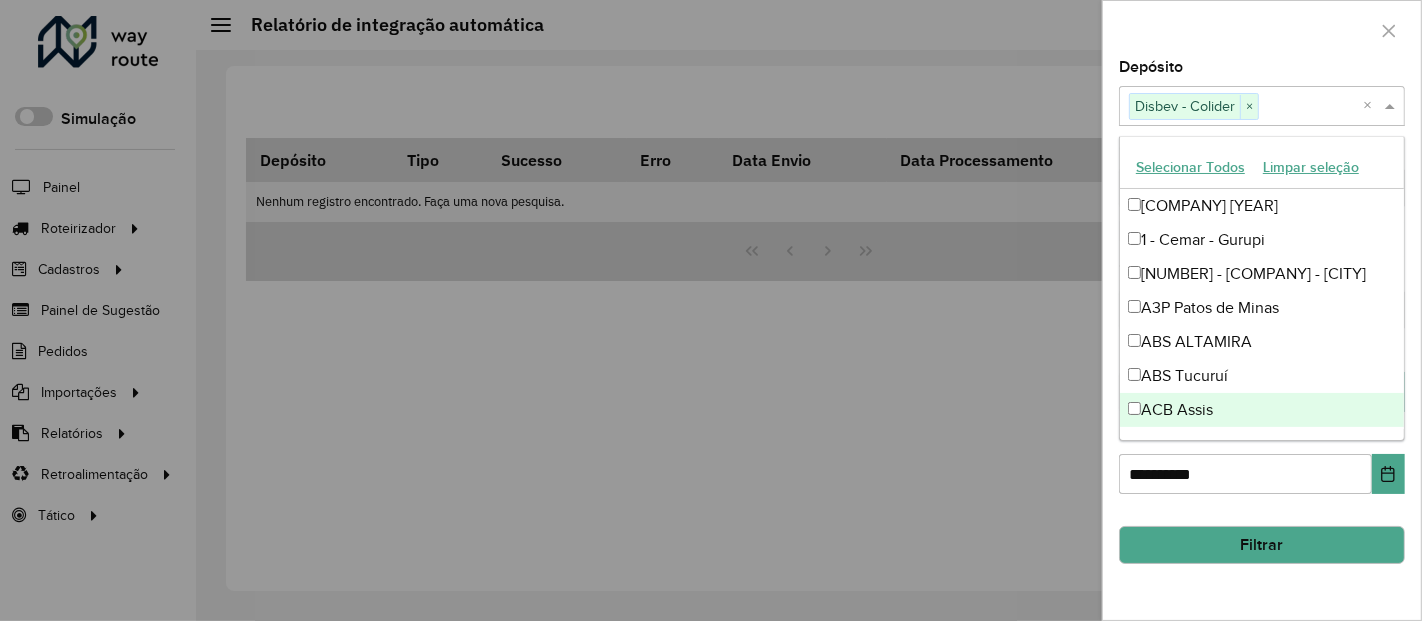 click on "Filtrar" 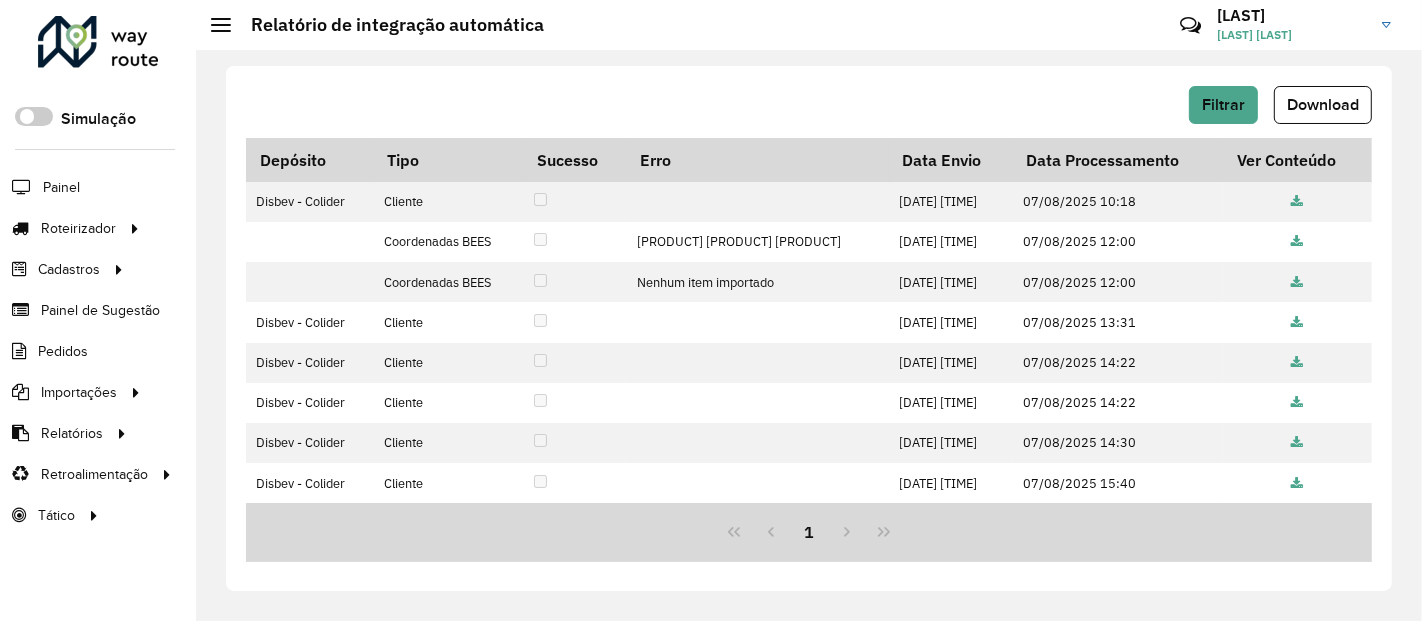 click on "1" at bounding box center (809, 532) 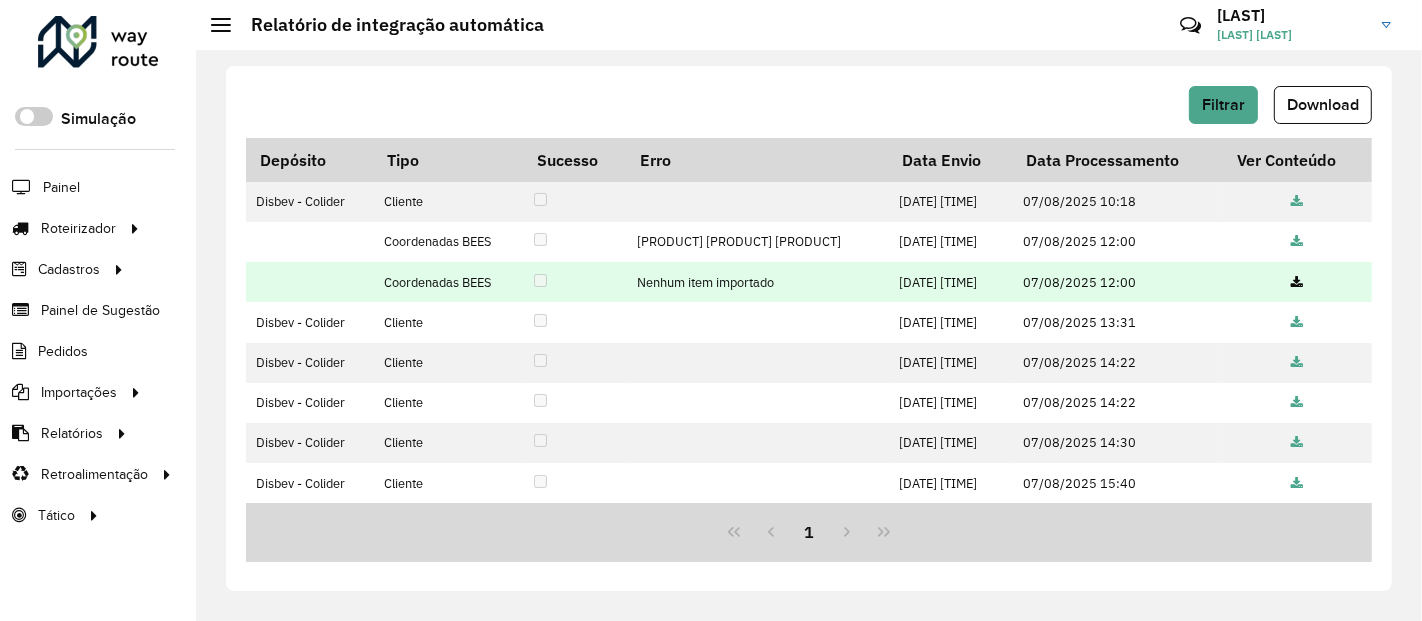 click at bounding box center [1297, 283] 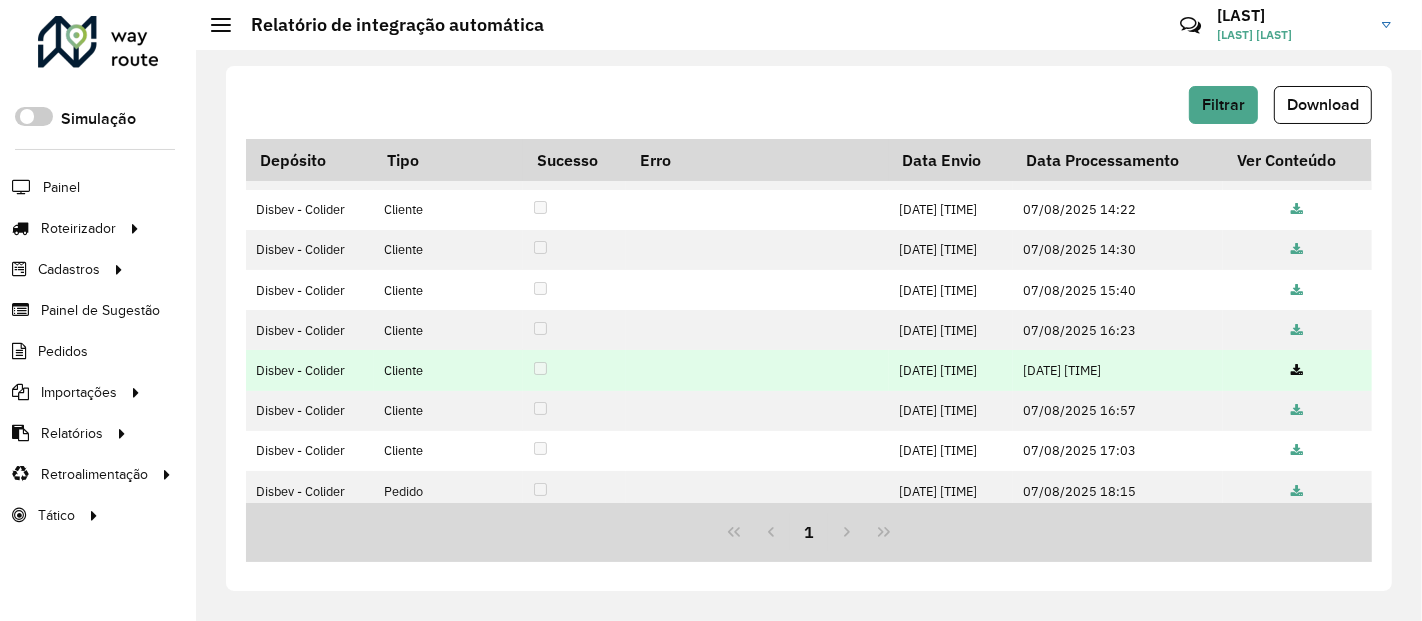 scroll, scrollTop: 197, scrollLeft: 0, axis: vertical 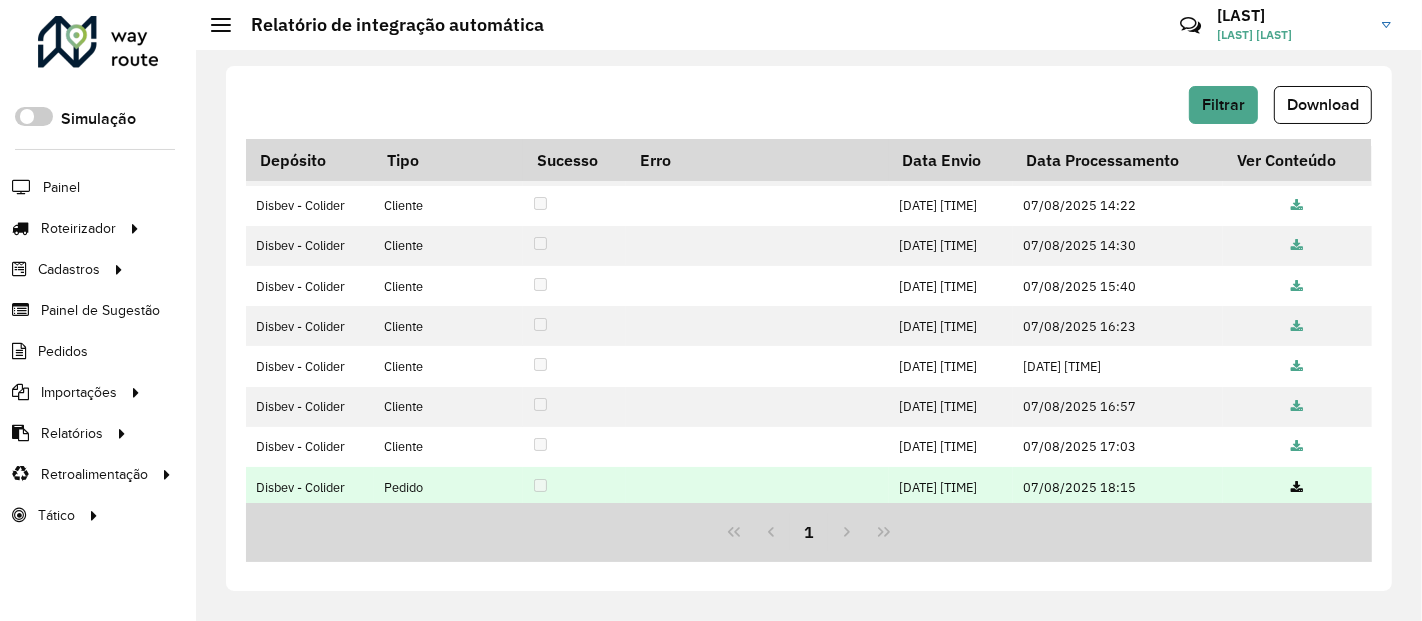 click at bounding box center (1297, 488) 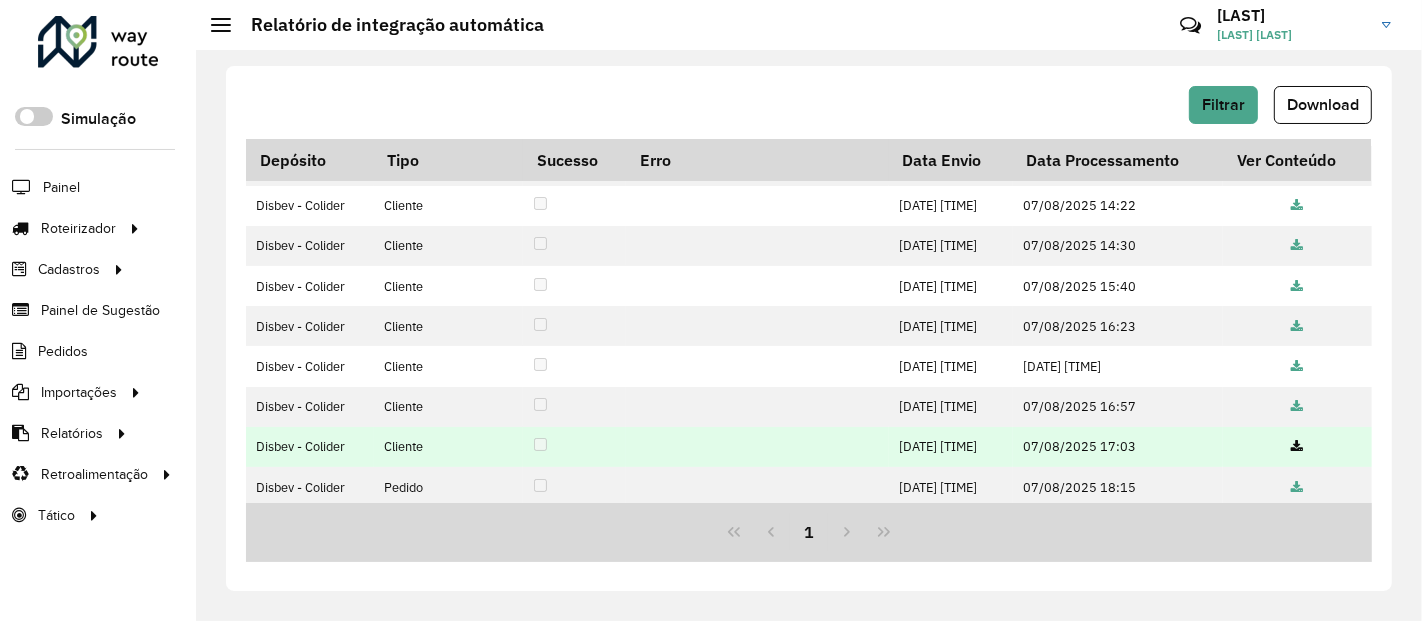 click at bounding box center (1297, 447) 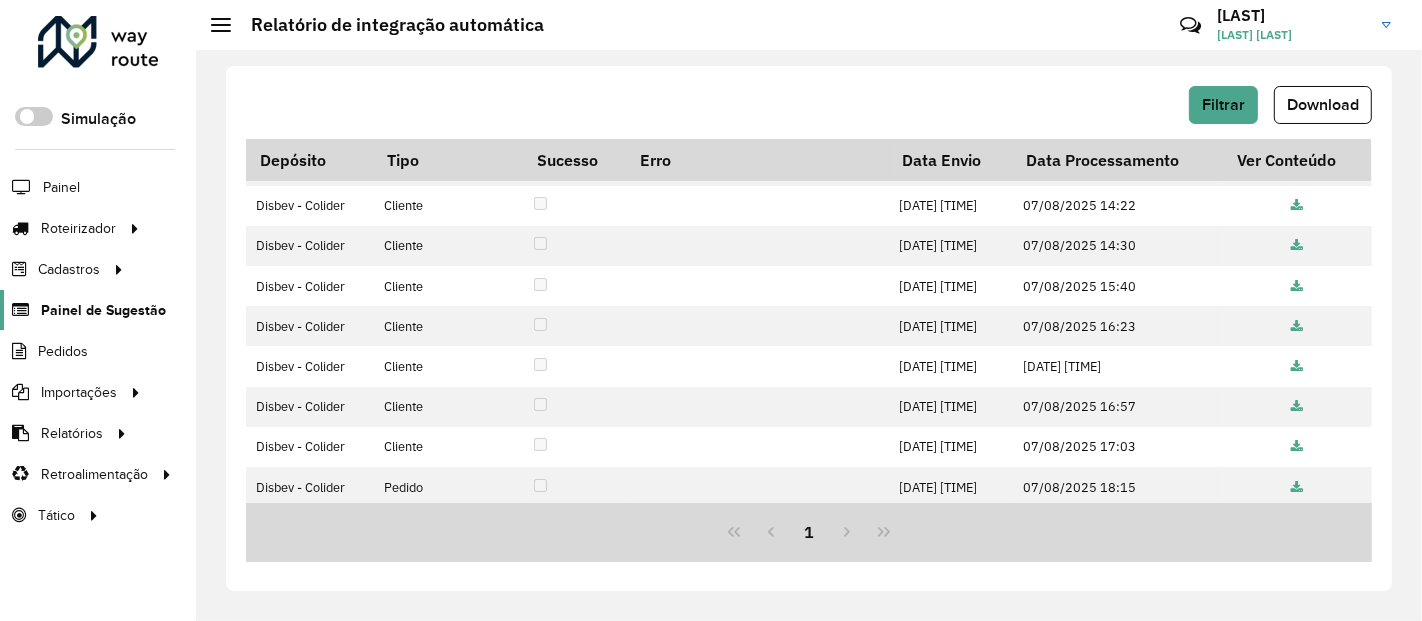 click on "Painel de Sugestão" 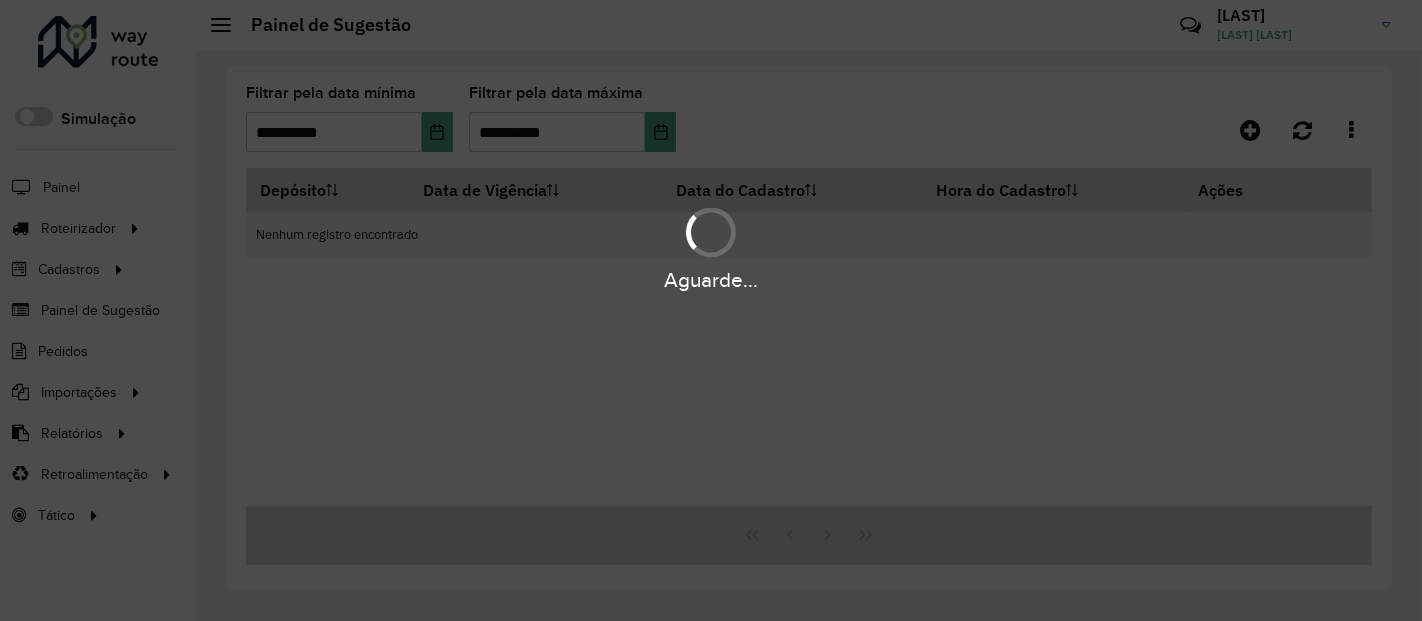 click on "Aguarde..." at bounding box center (711, 280) 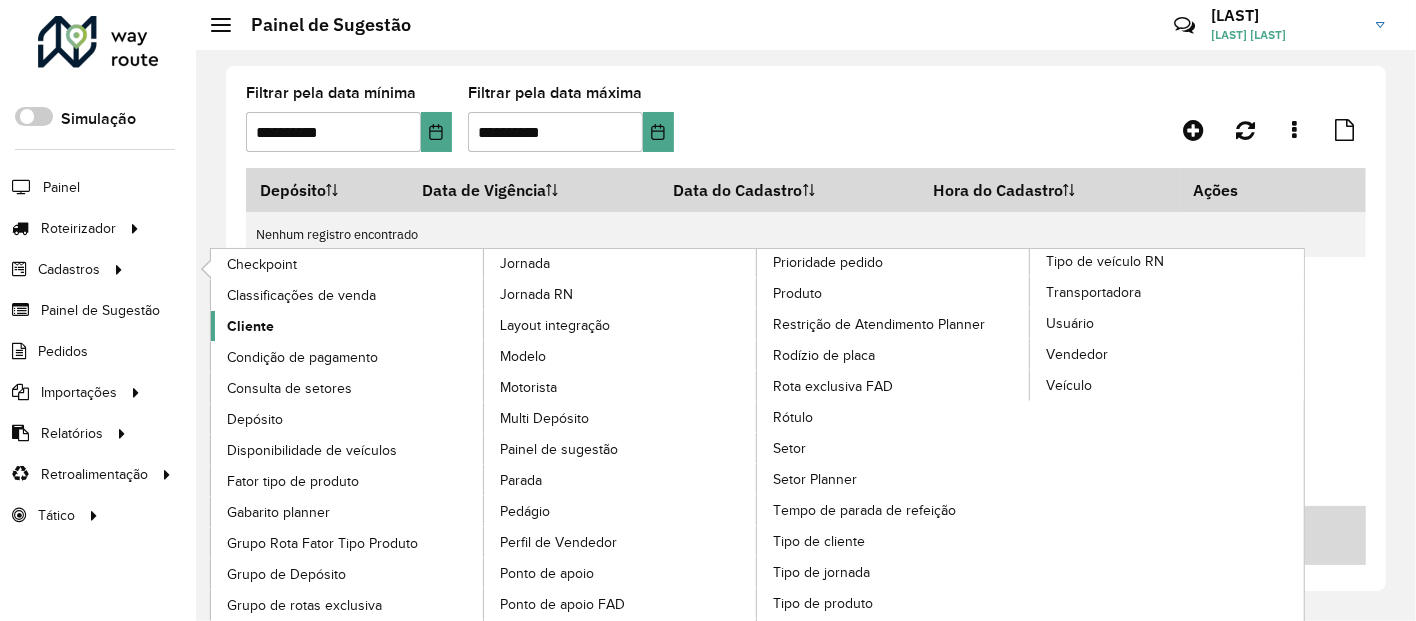 click on "Cliente" 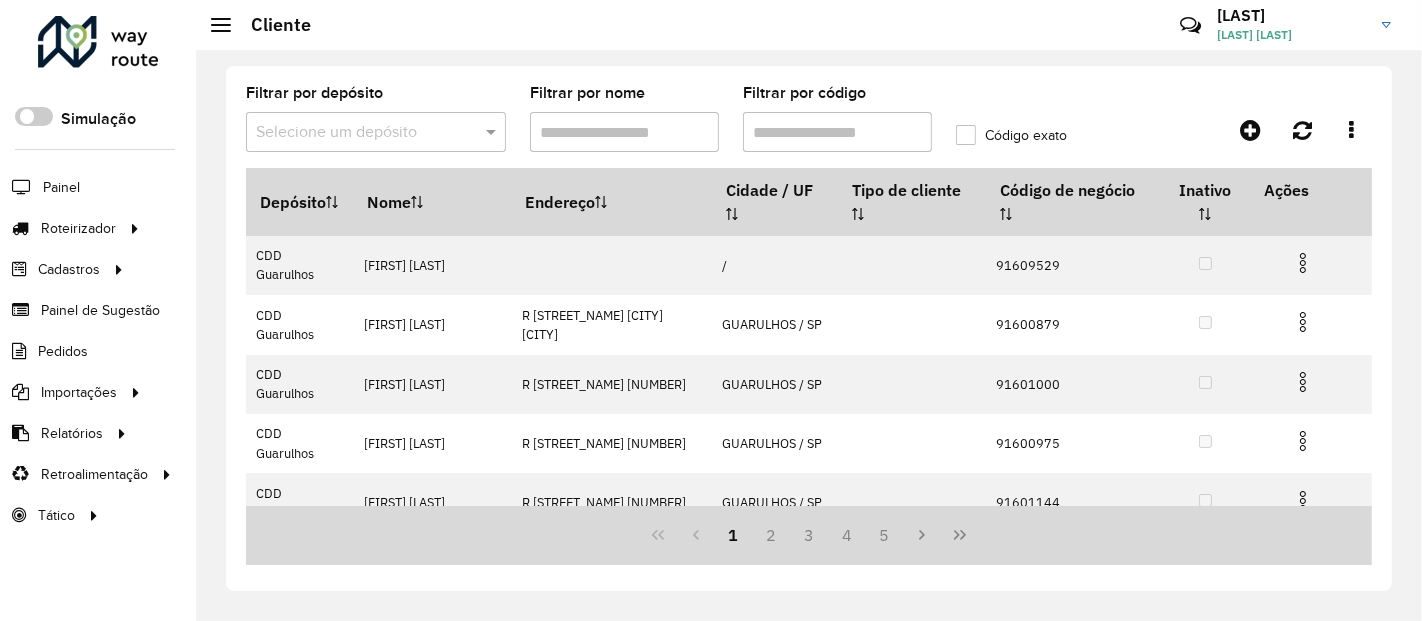 click at bounding box center [356, 133] 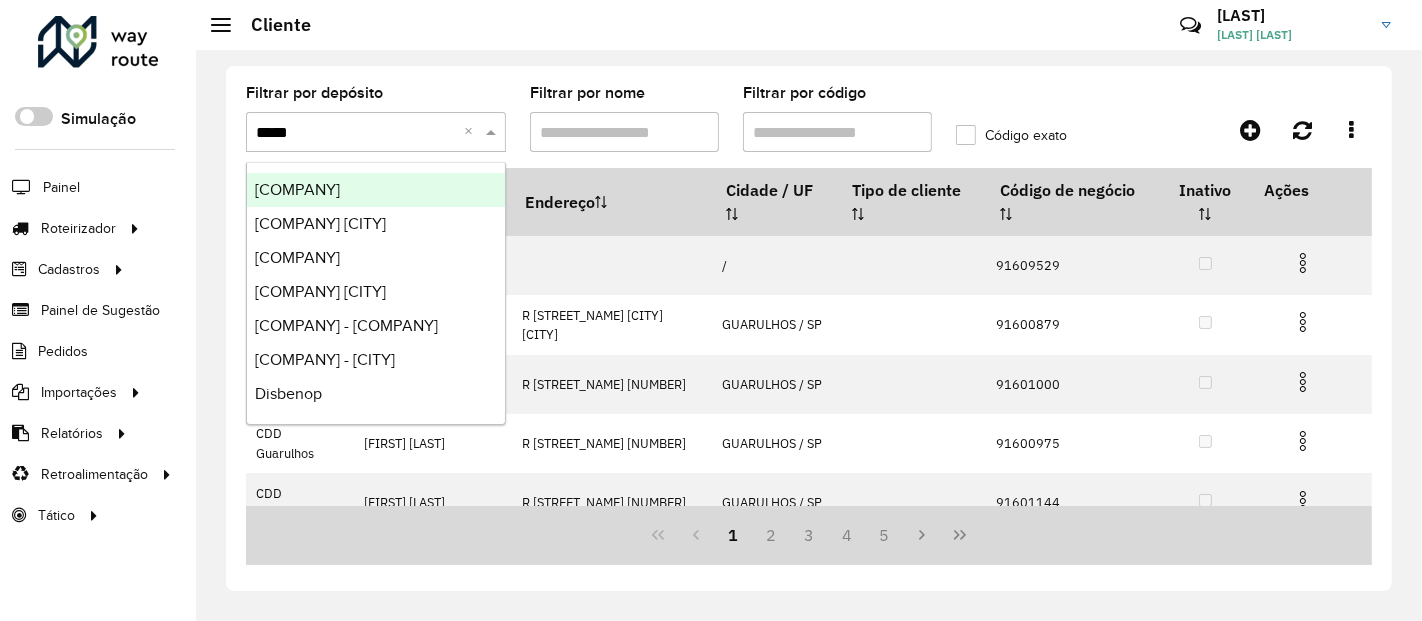 type on "******" 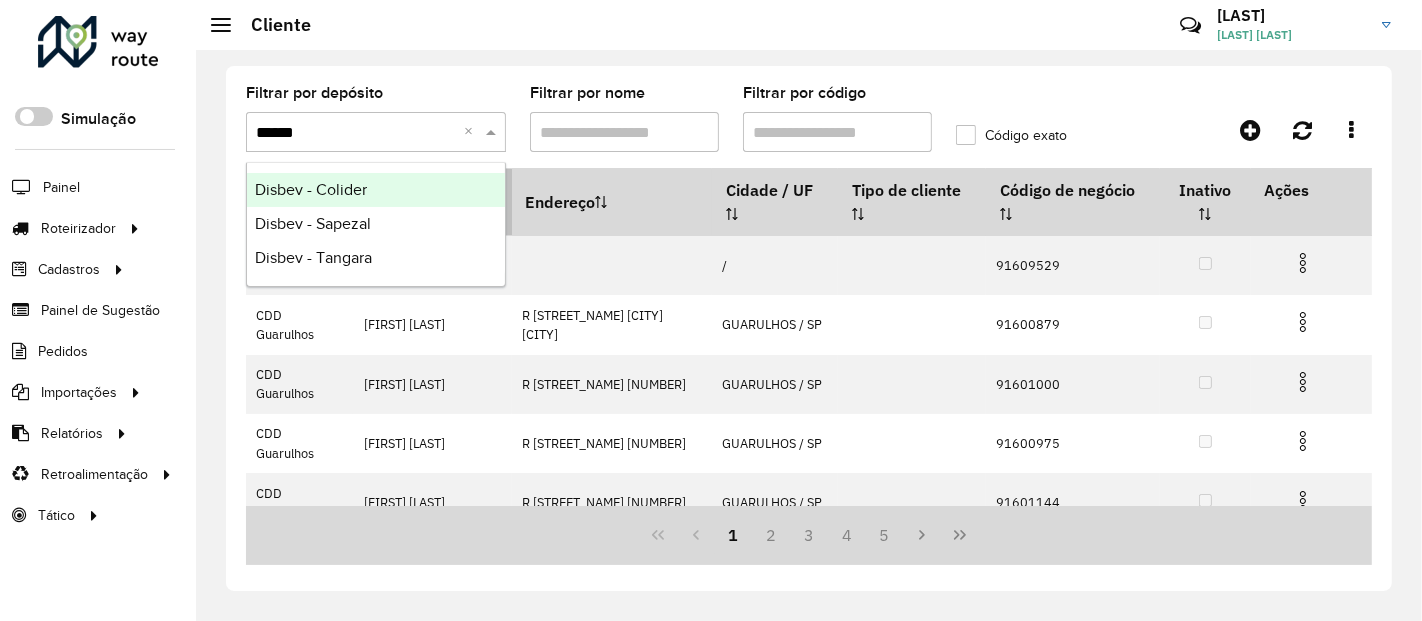 click on "Disbev - Colider" at bounding box center (311, 189) 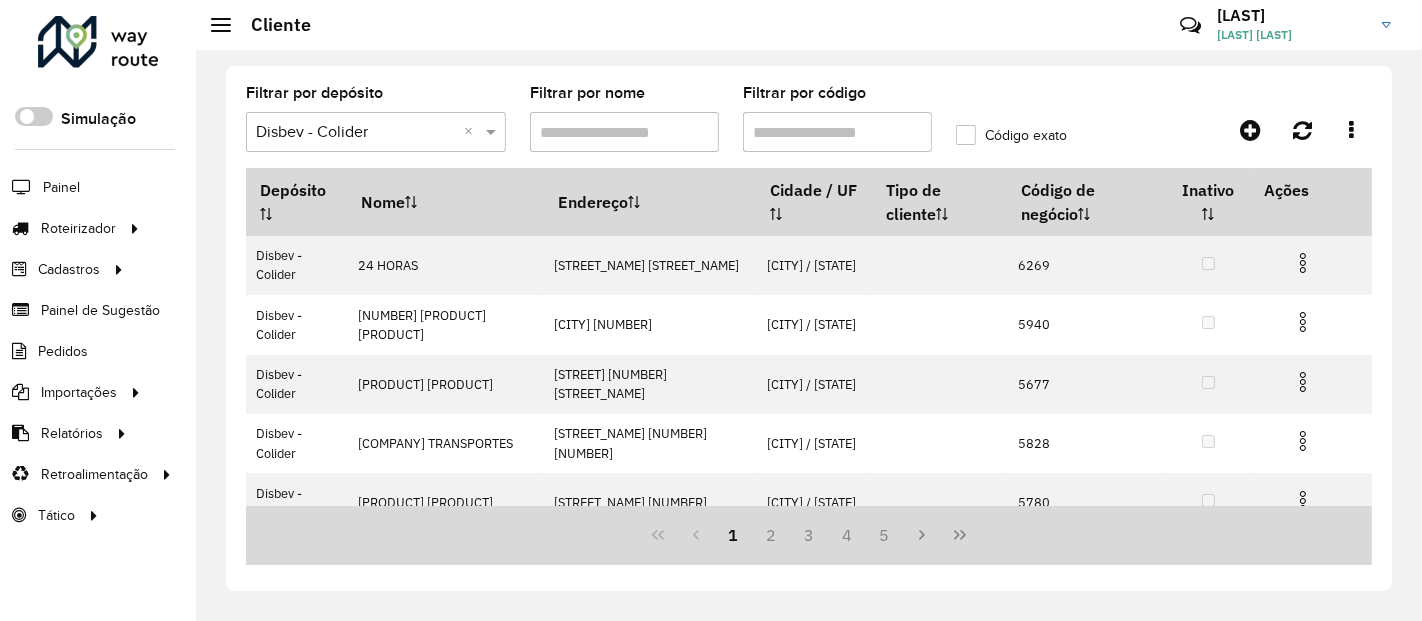 click on "Filtrar por código" at bounding box center (837, 132) 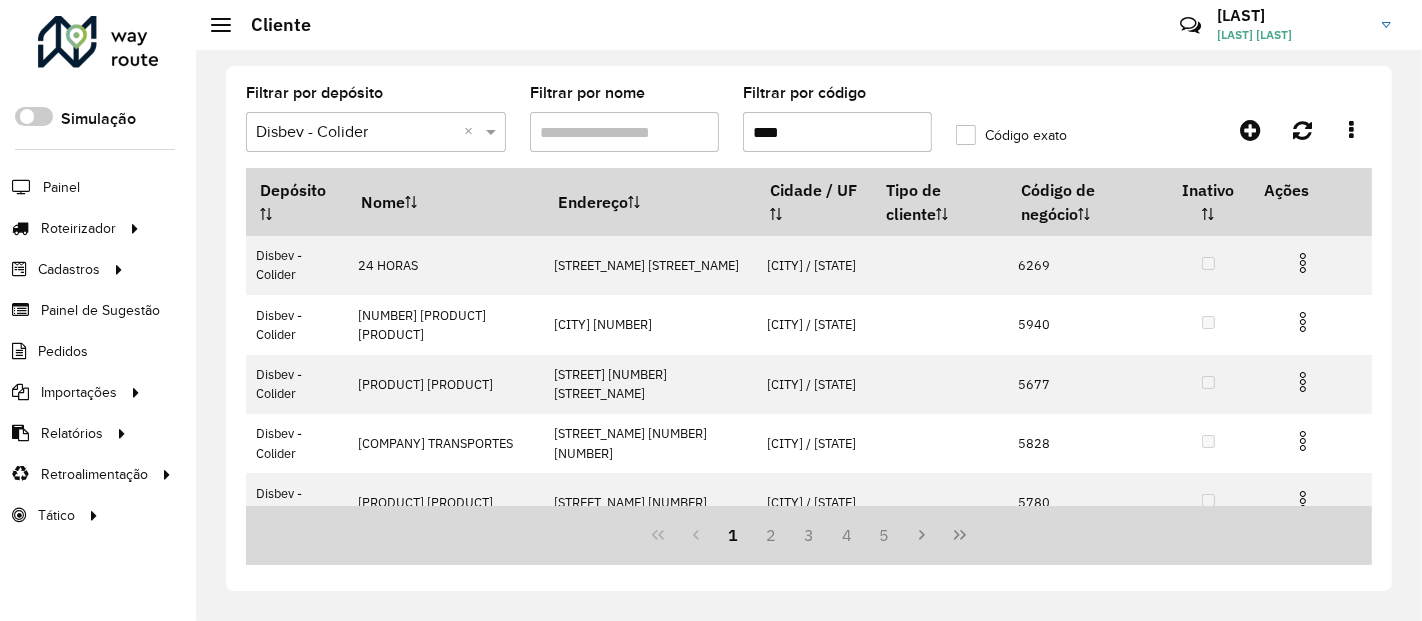 type on "****" 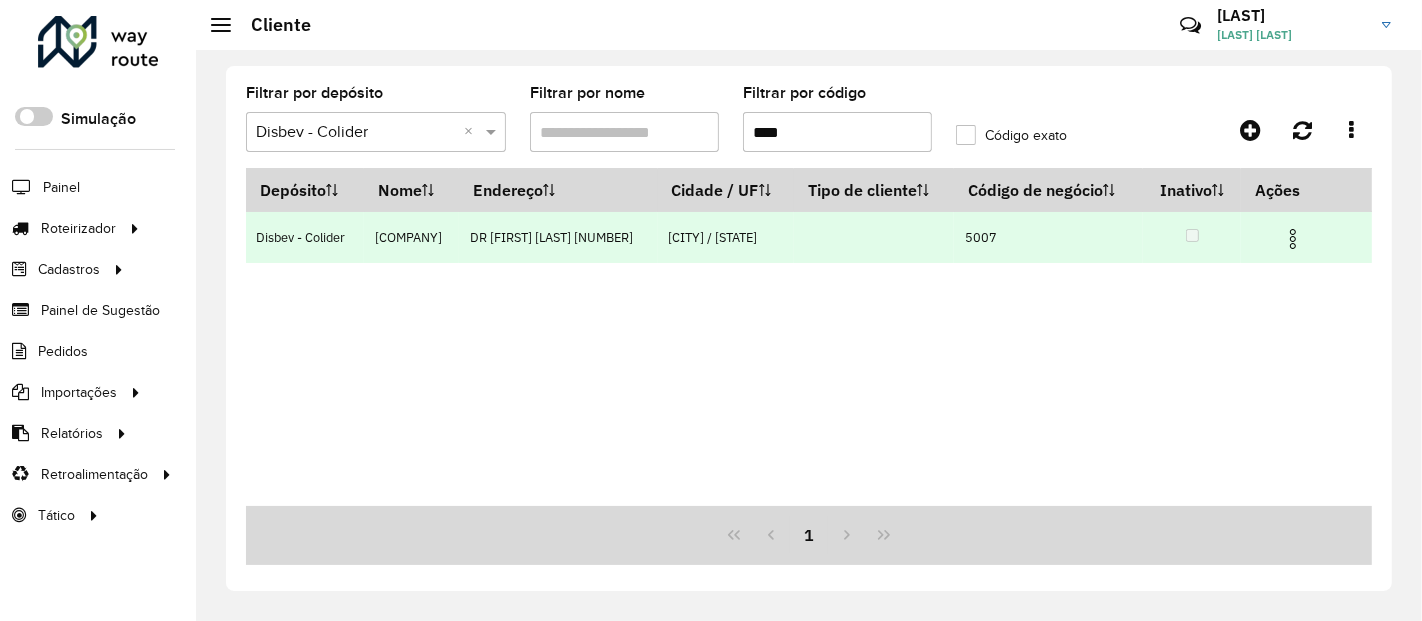 click at bounding box center (1293, 239) 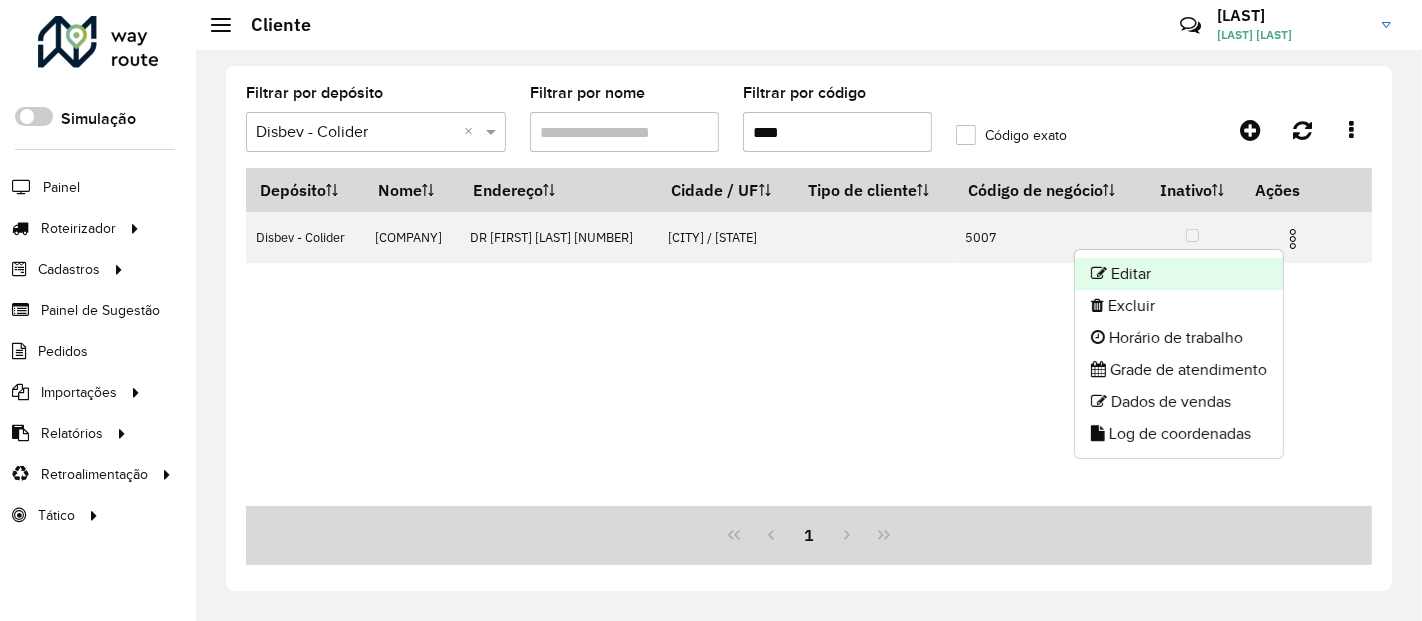 click on "Editar" 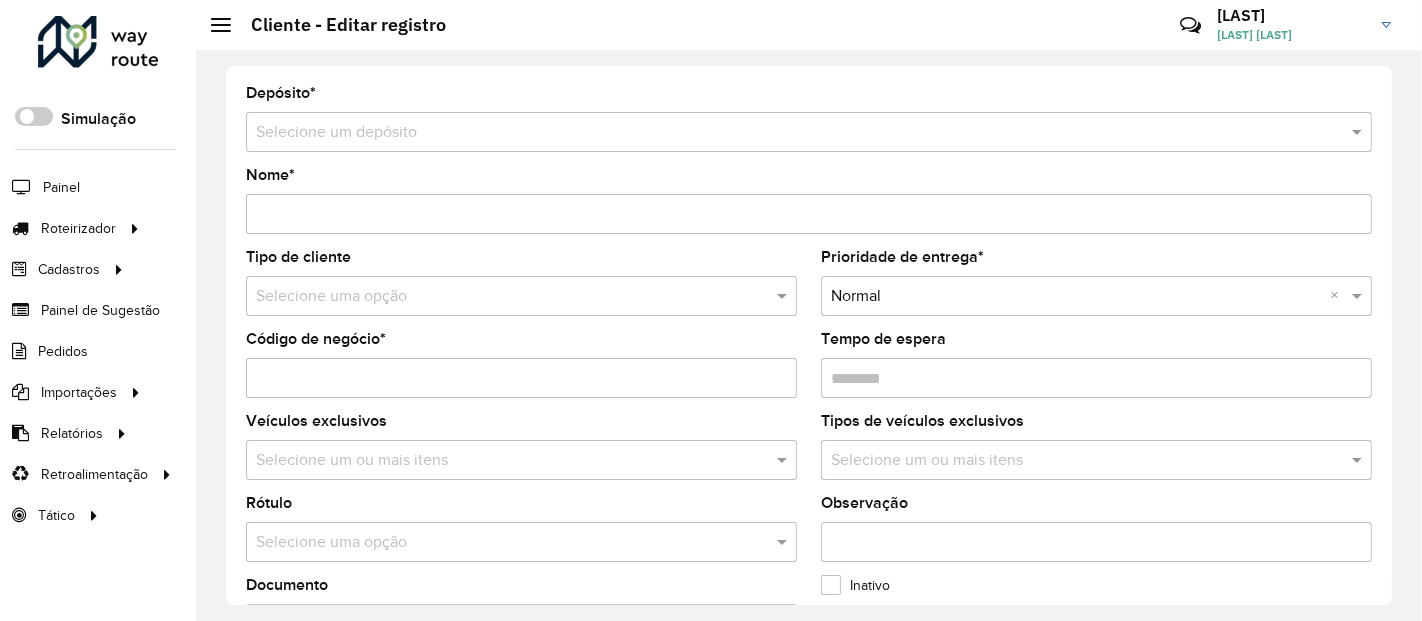 type on "*******" 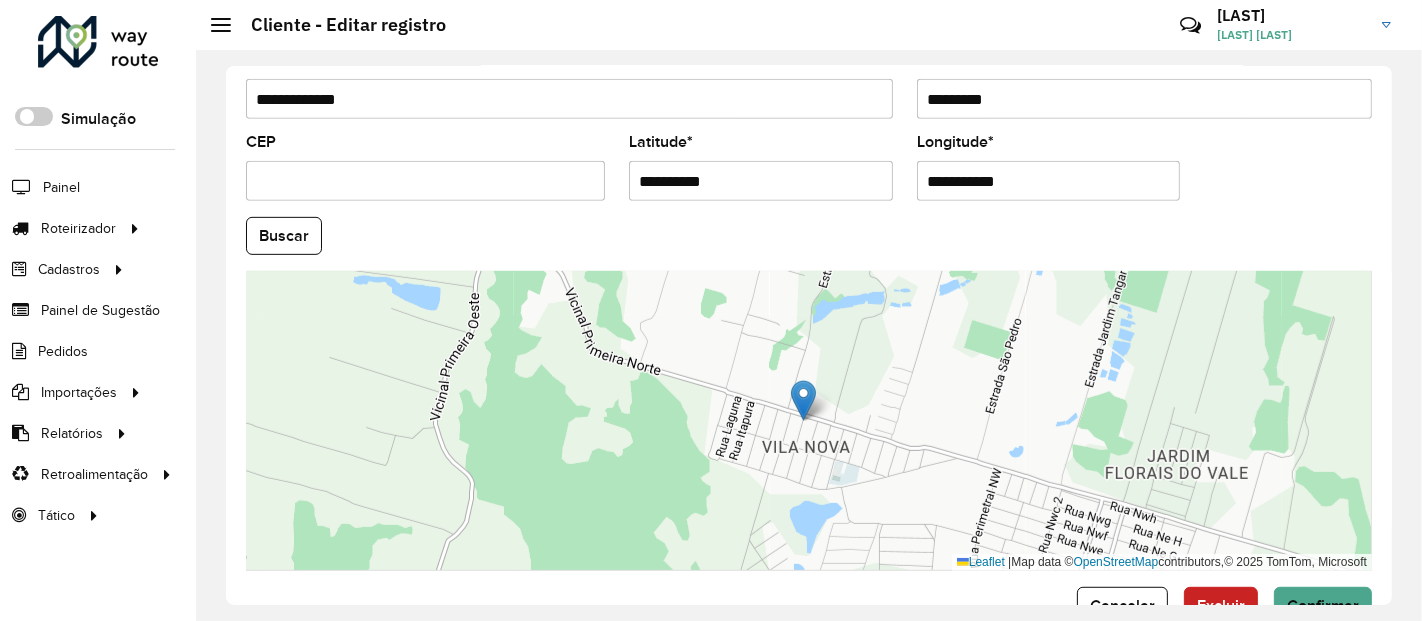 scroll, scrollTop: 865, scrollLeft: 0, axis: vertical 